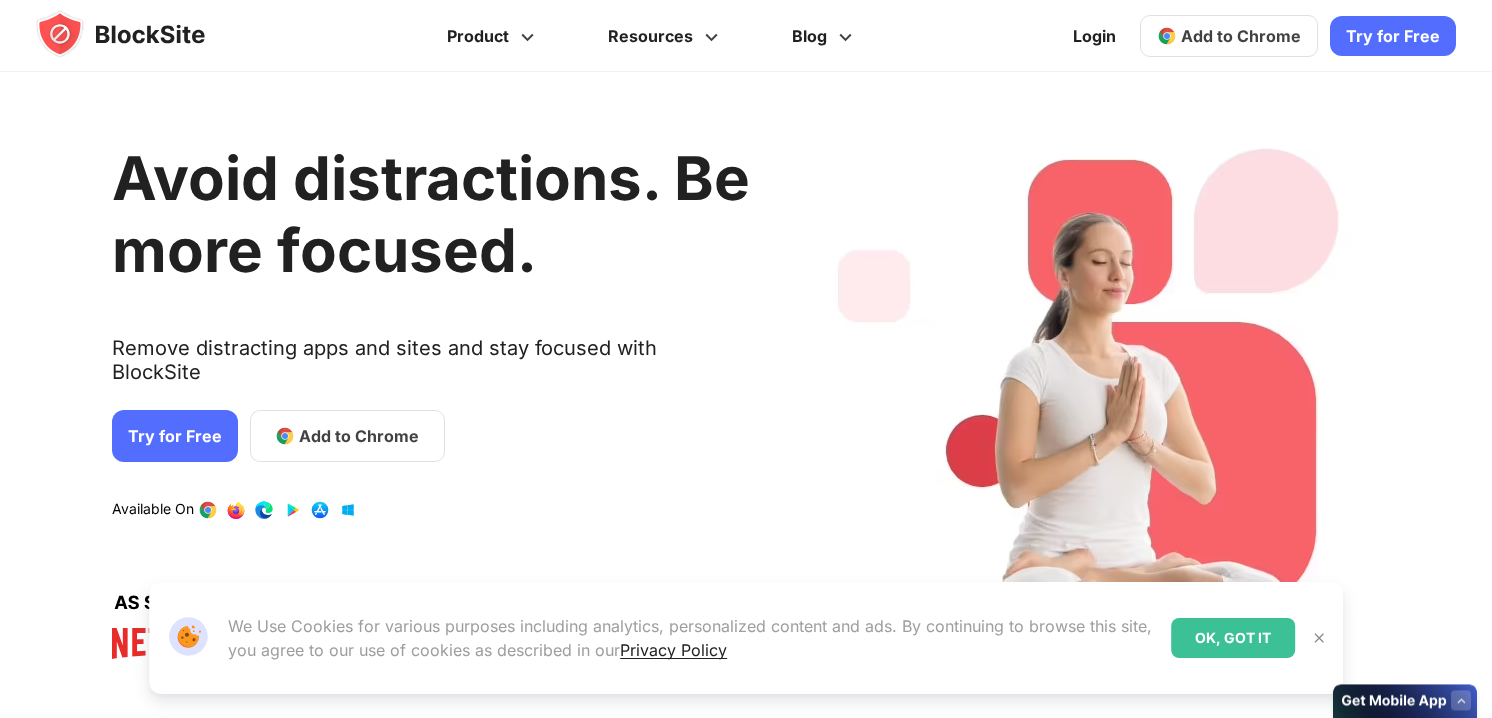 scroll, scrollTop: 0, scrollLeft: 0, axis: both 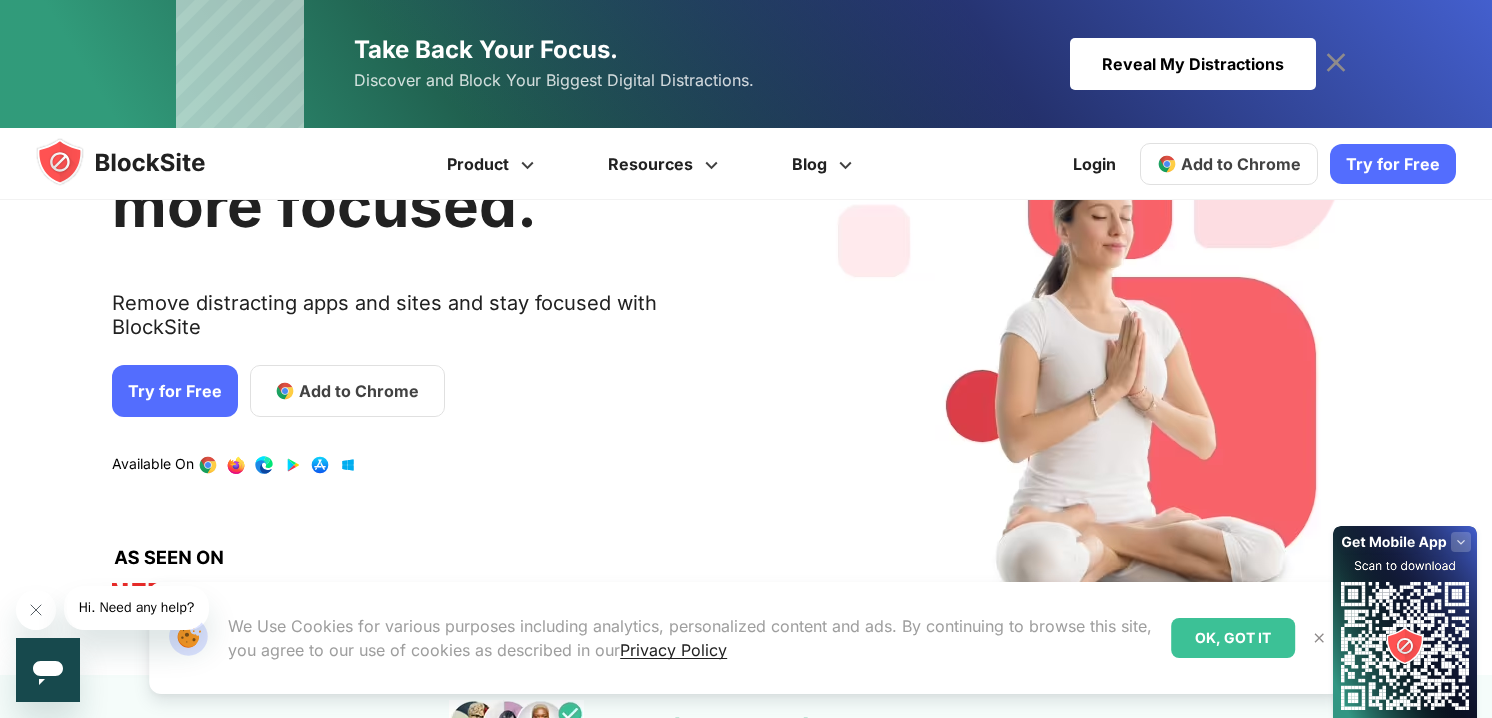 click on "Add to Chrome" at bounding box center [359, 391] 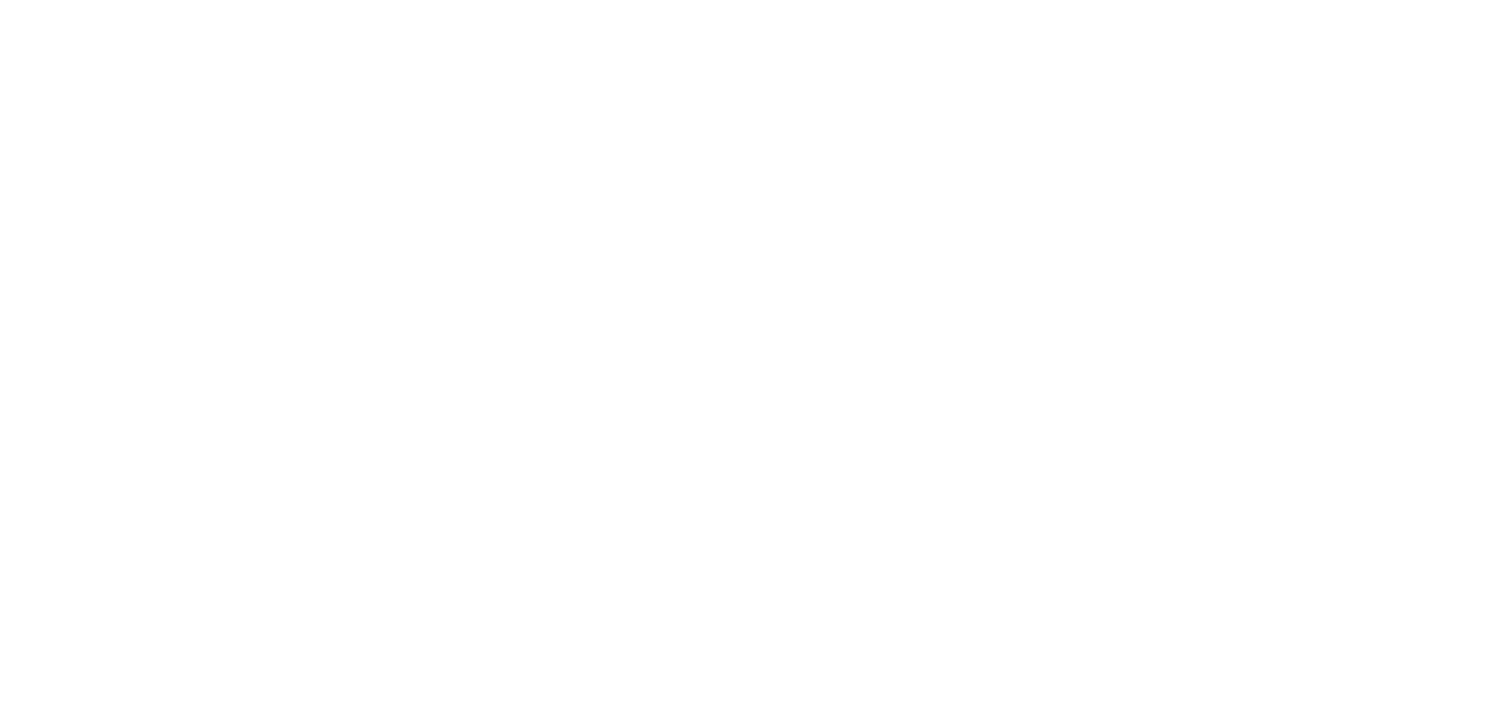 scroll, scrollTop: 0, scrollLeft: 0, axis: both 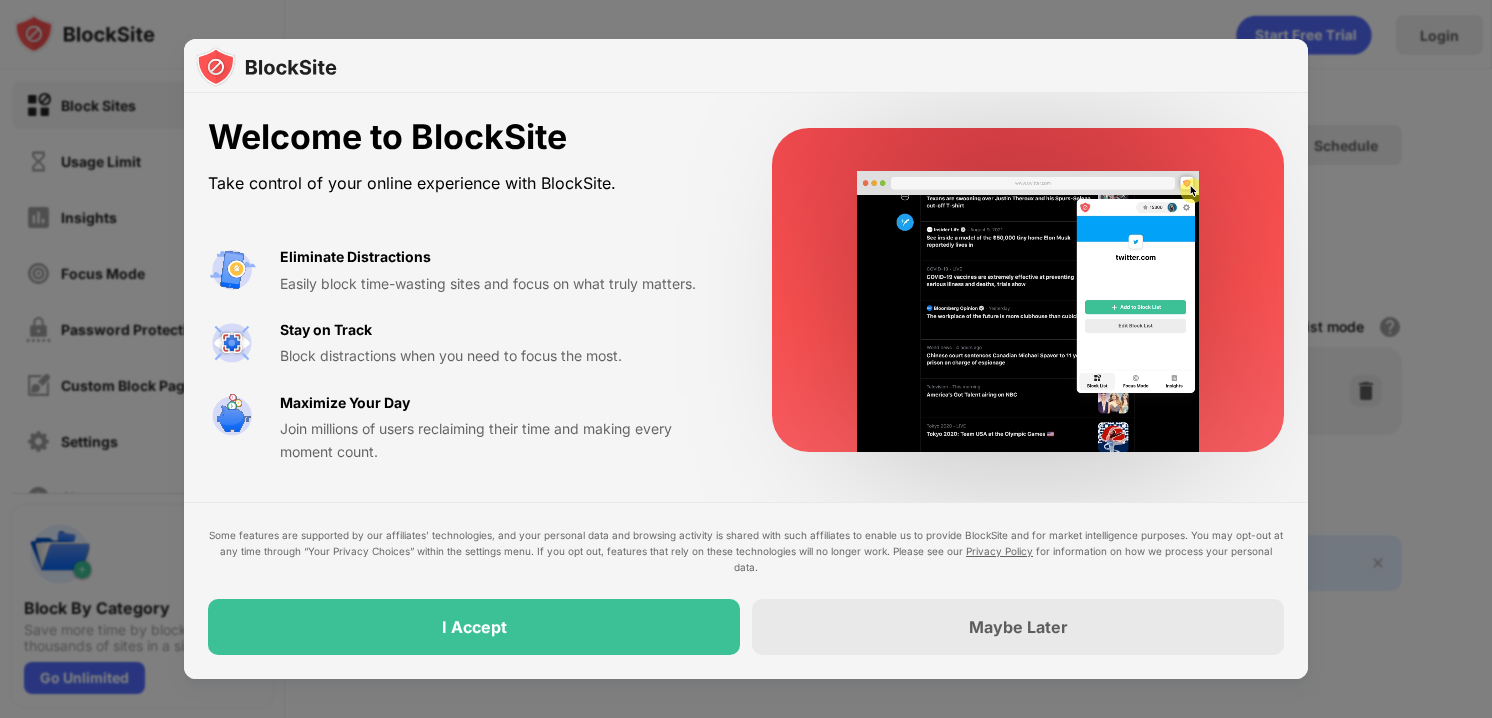 click on "Welcome to BlockSite Take control of your online experience with BlockSite. Eliminate Distractions Easily block time-wasting sites and focus on what truly matters. Stay on Track Block distractions when you need to focus the most. Maximize Your Day Join millions of users reclaiming their time and making every moment count. Some features are supported by our affiliates’ technologies, and your personal data and browsing activity is shared with such affiliates to enable us to provide BlockSite and for market intelligence purposes. You may opt-out at any time through “Your Privacy Choices” within the settings menu. If you opt out, features that rely on these technologies will no longer work. Please see our   Privacy Policy   for information on how we process your personal data. I Accept Maybe Later" at bounding box center (746, 386) 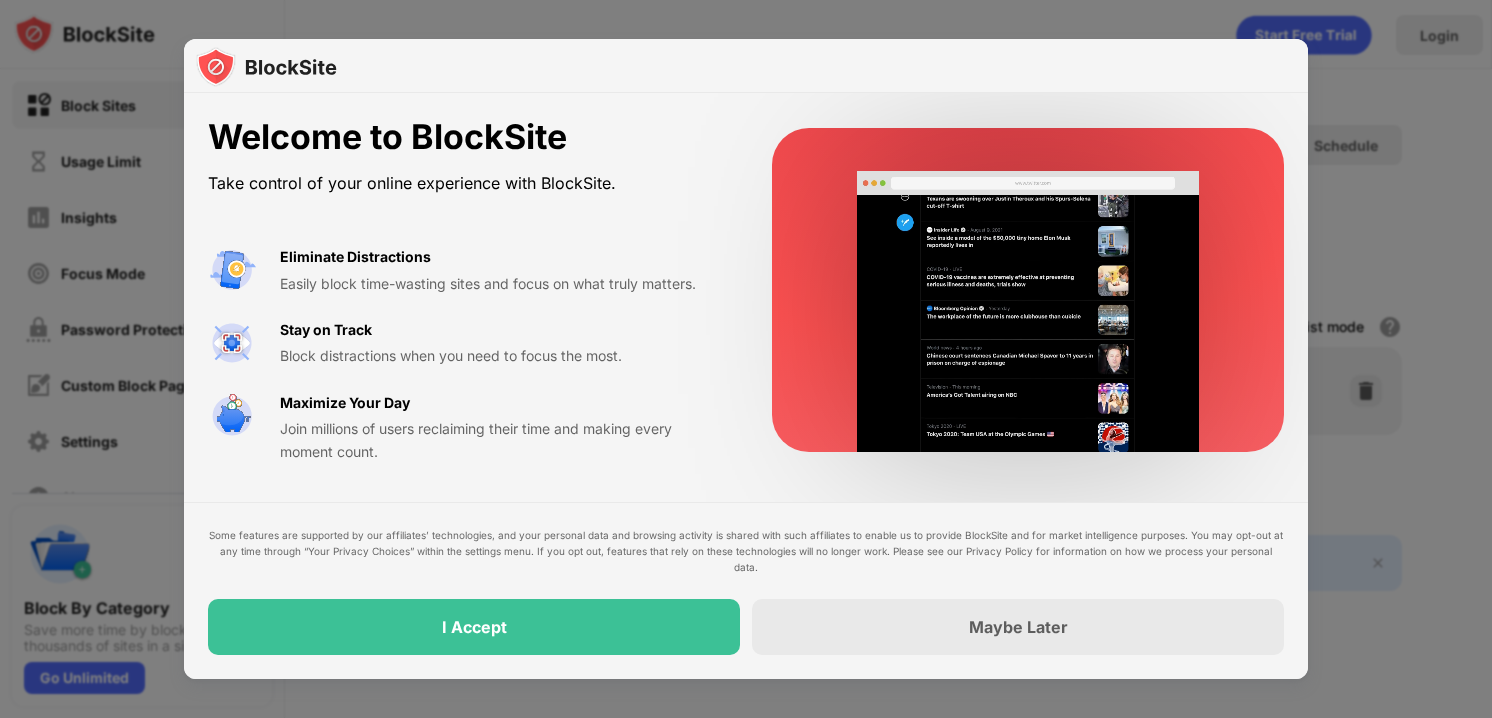 click on "Privacy Policy" at bounding box center (999, 551) 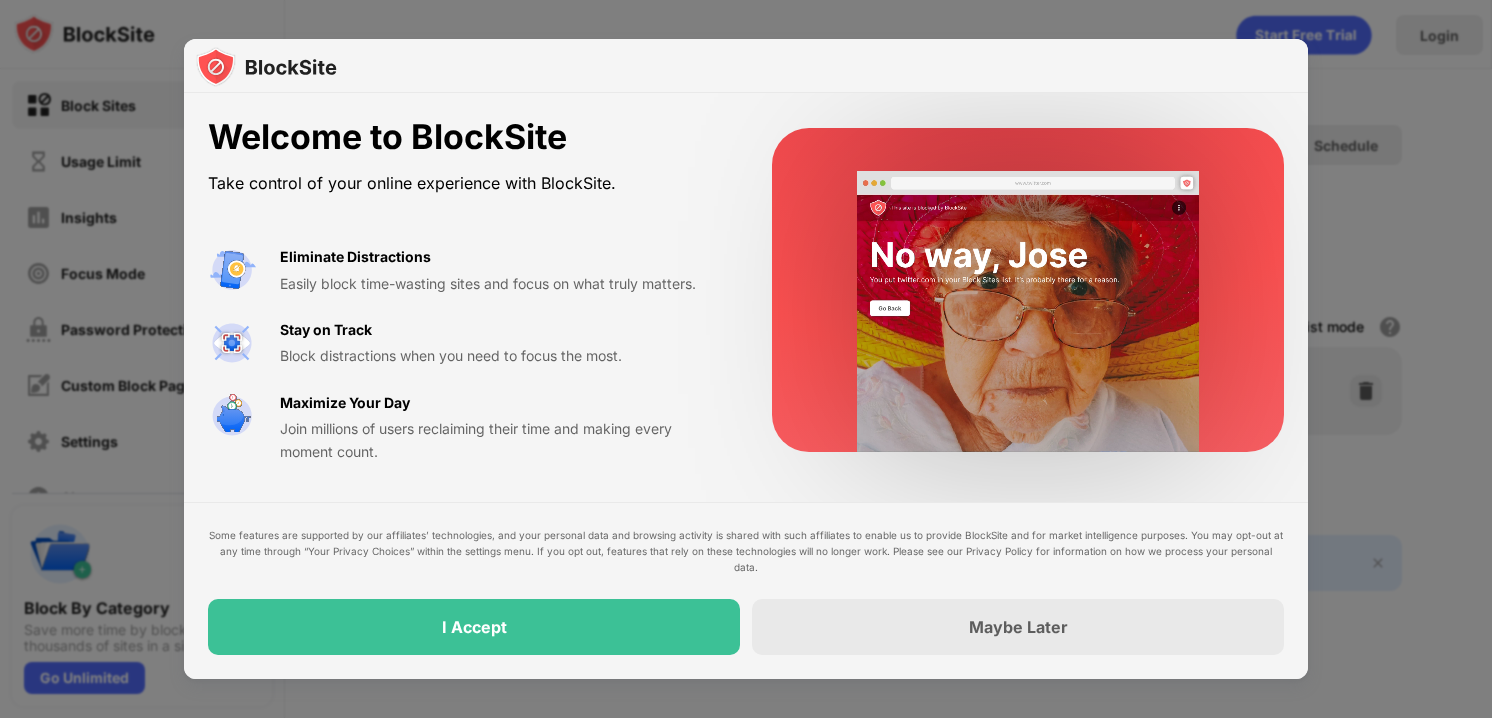 click on "Privacy Policy" at bounding box center [999, 551] 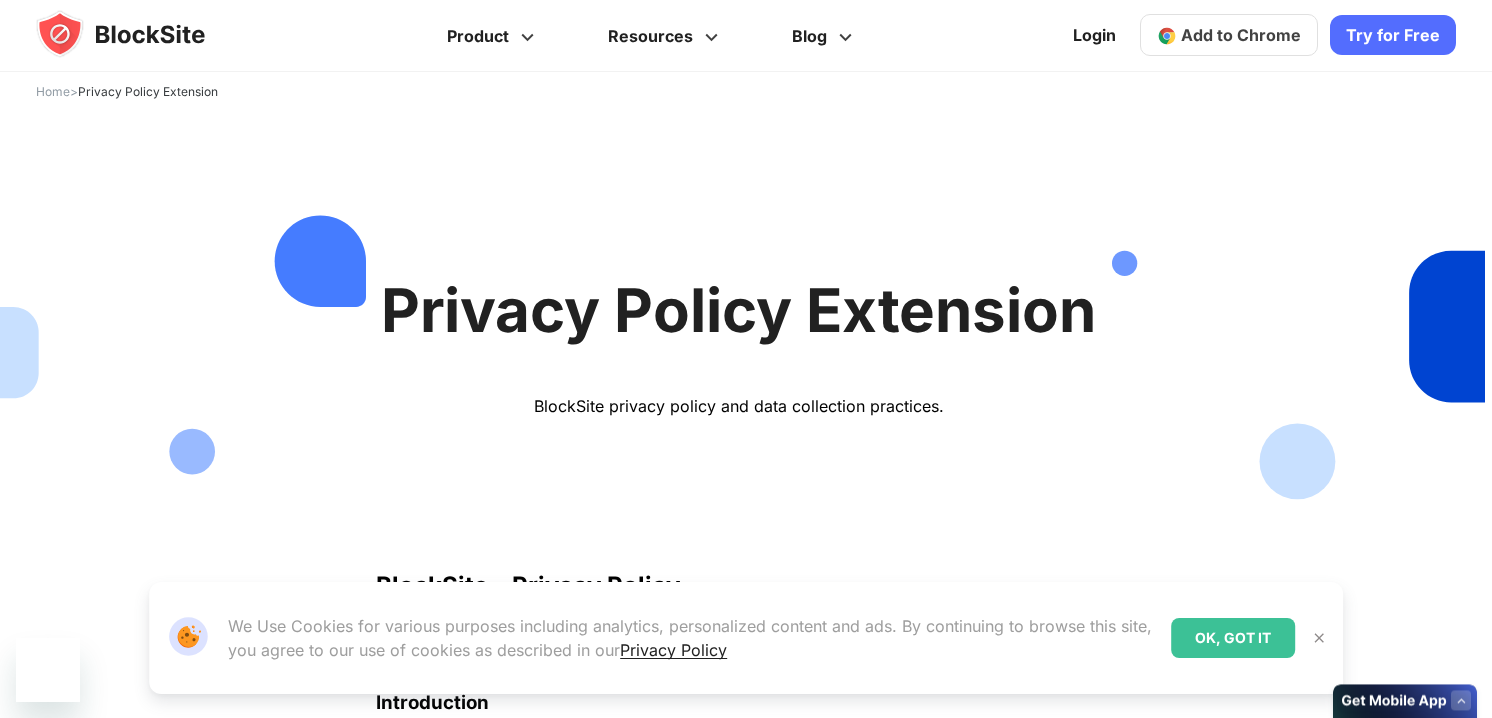 scroll, scrollTop: 0, scrollLeft: 0, axis: both 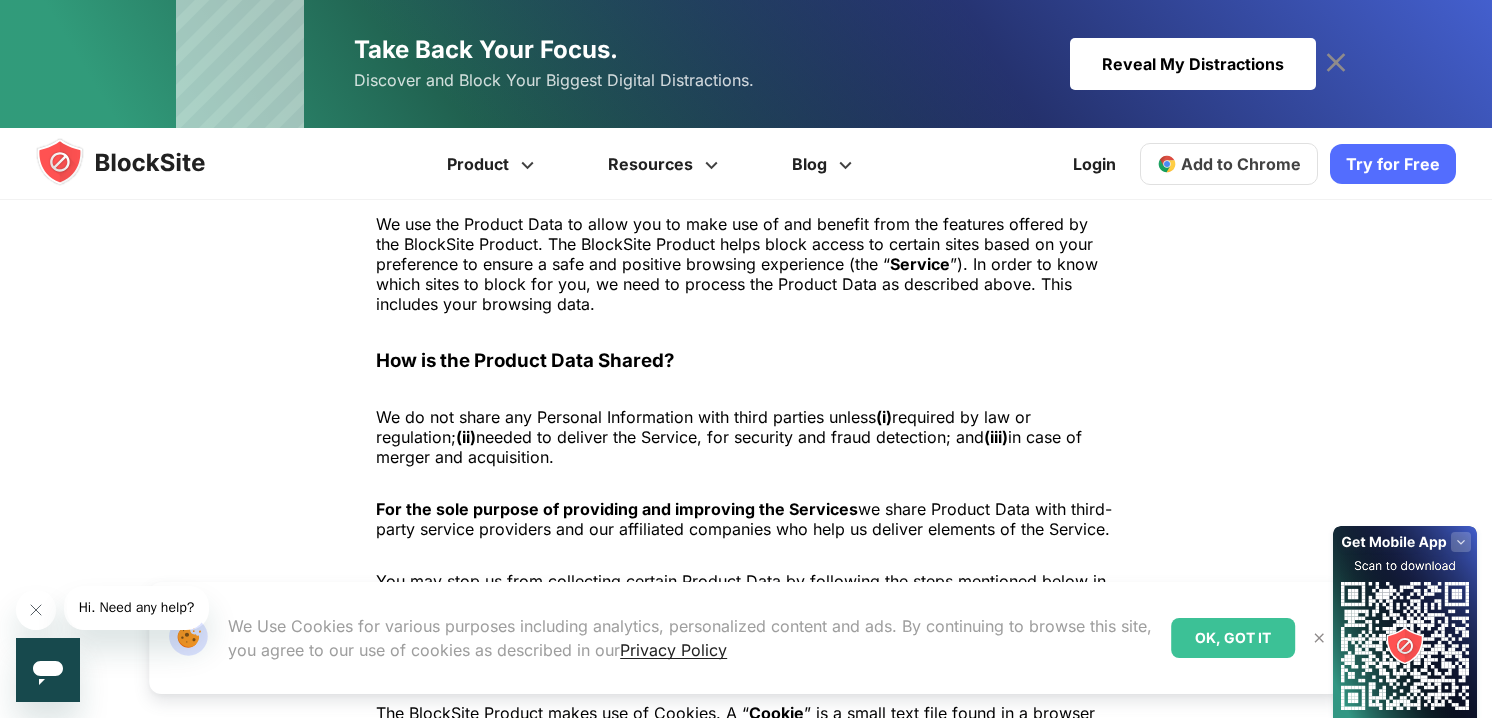 click on "Privacy Policy" at bounding box center [673, 650] 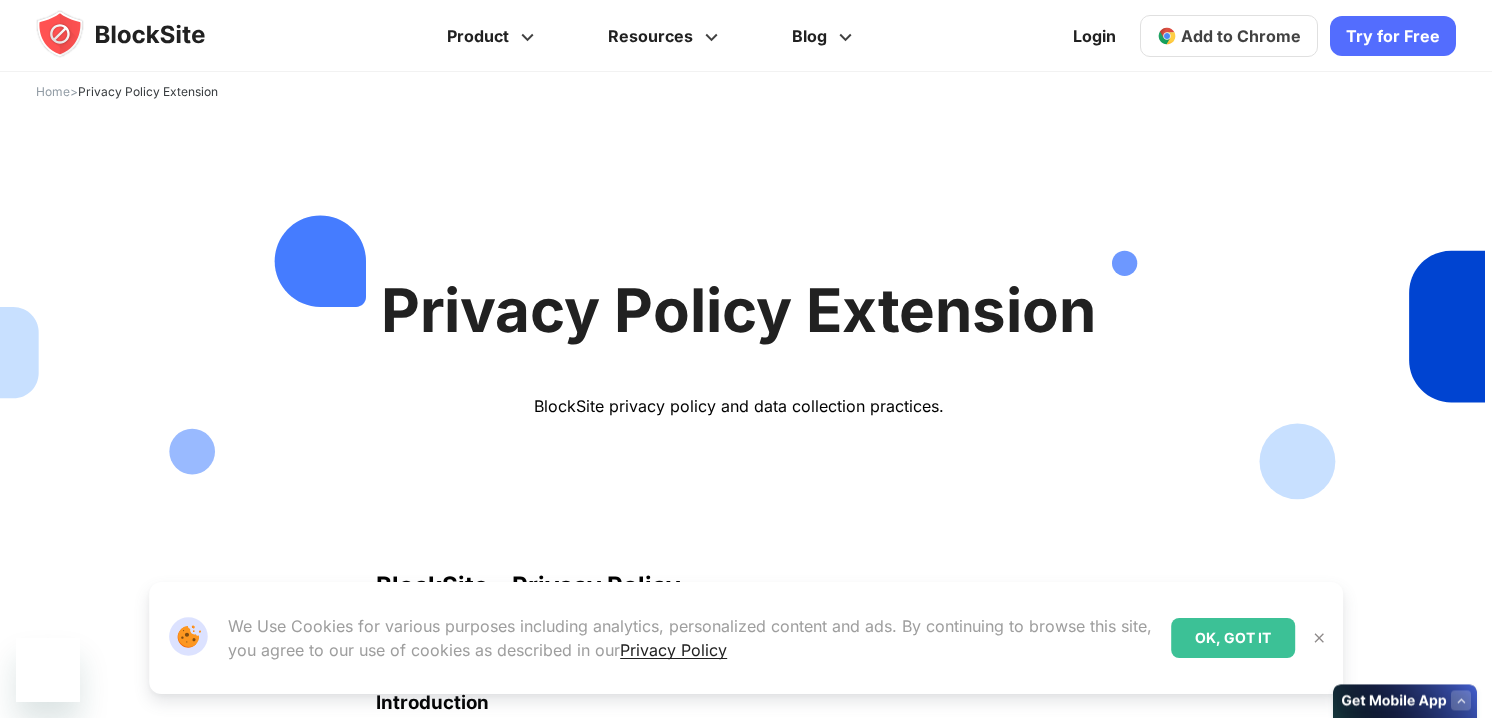 scroll, scrollTop: 0, scrollLeft: 0, axis: both 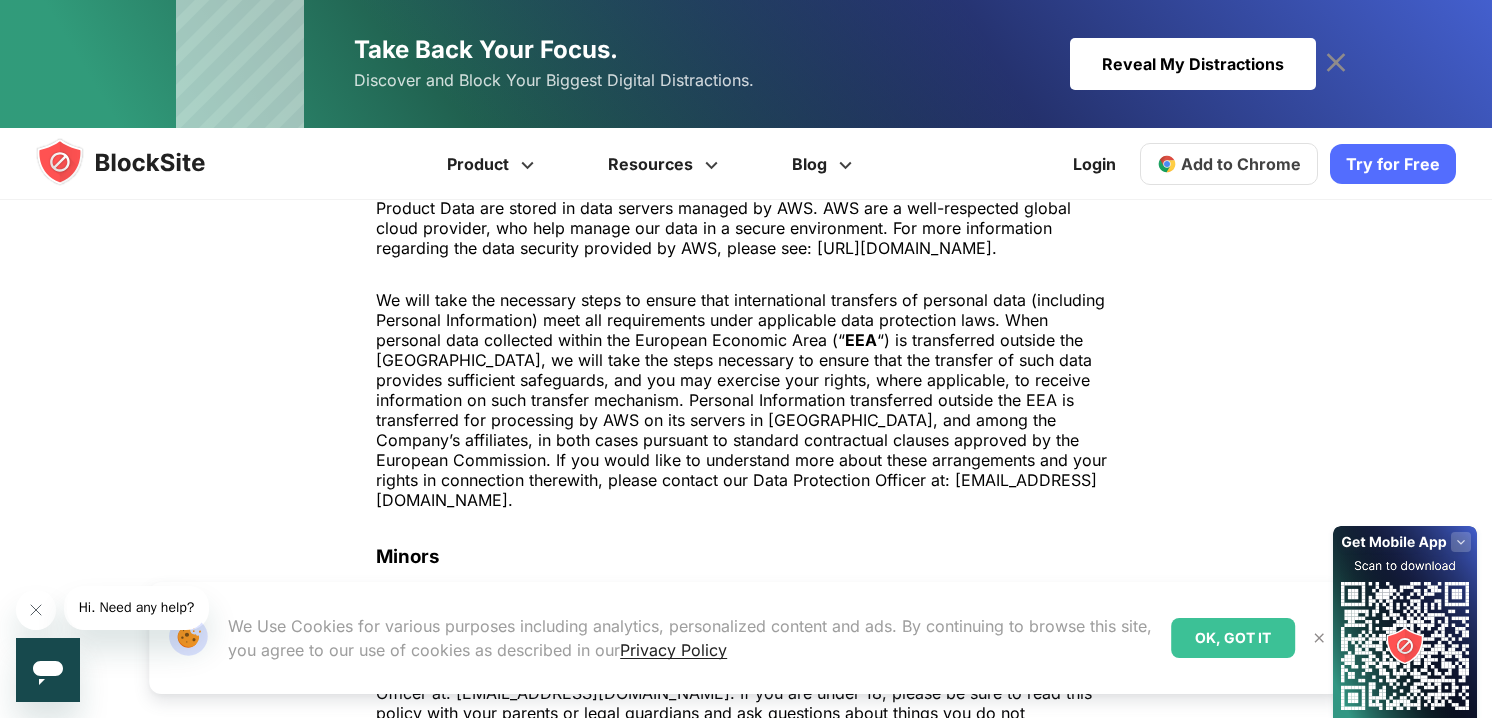 click on "OK, GOT IT" at bounding box center (1233, 638) 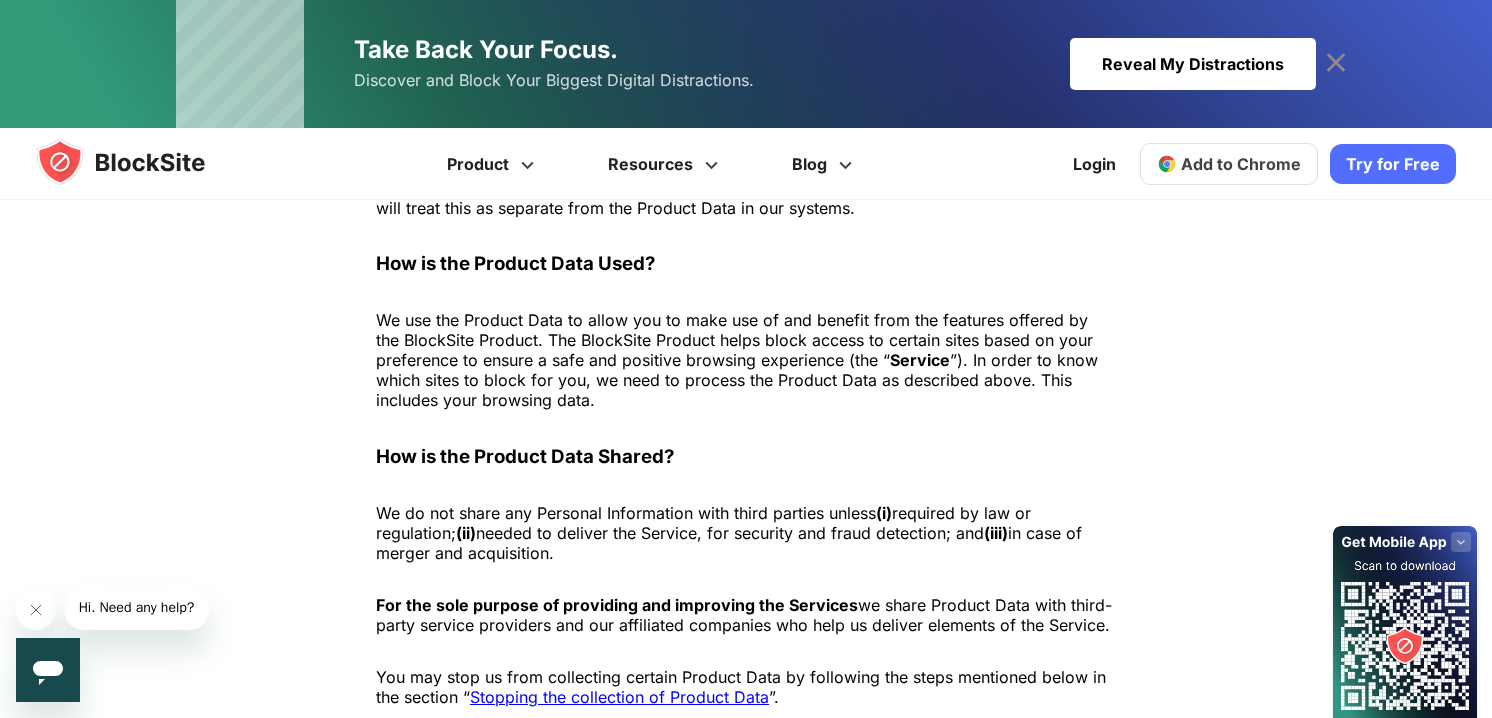 scroll, scrollTop: 1538, scrollLeft: 0, axis: vertical 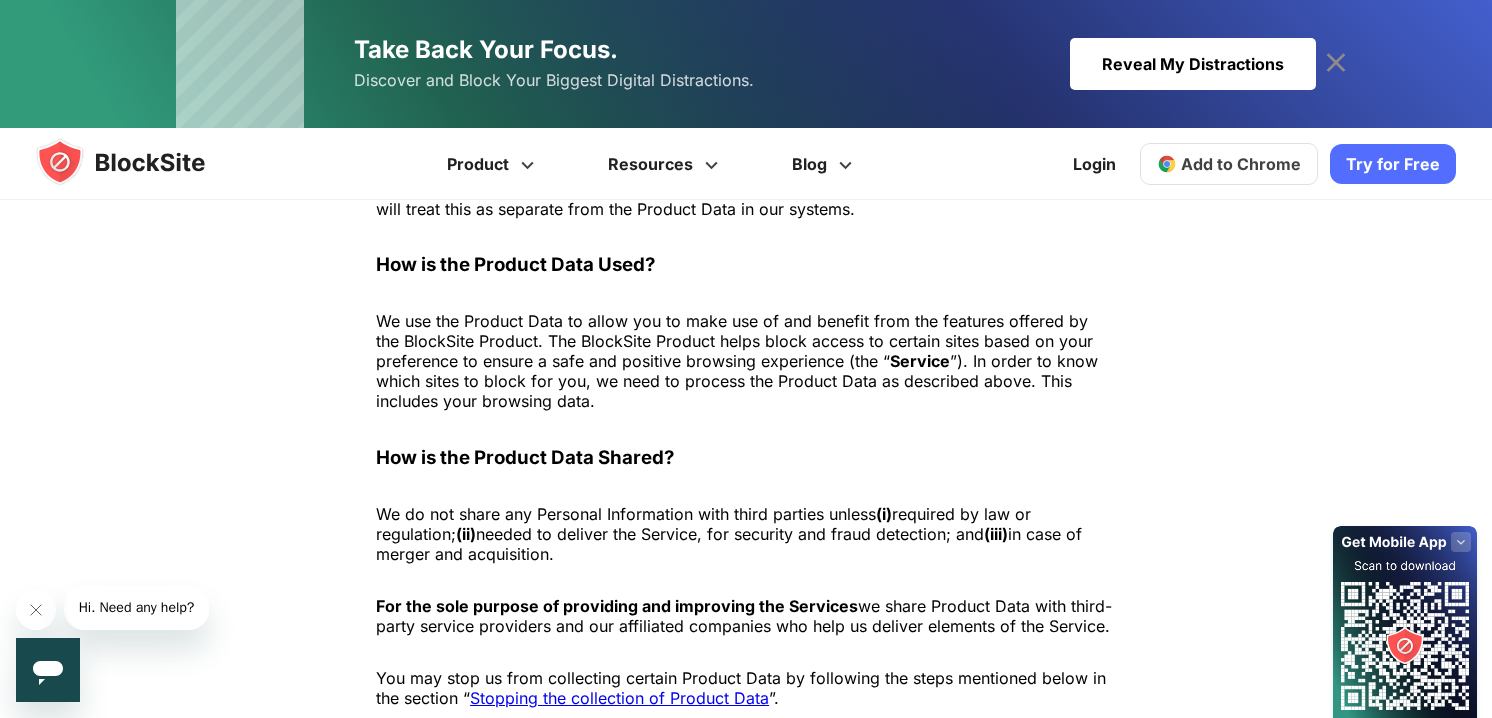 click on "Stopping the collection of Product Data" at bounding box center [619, 698] 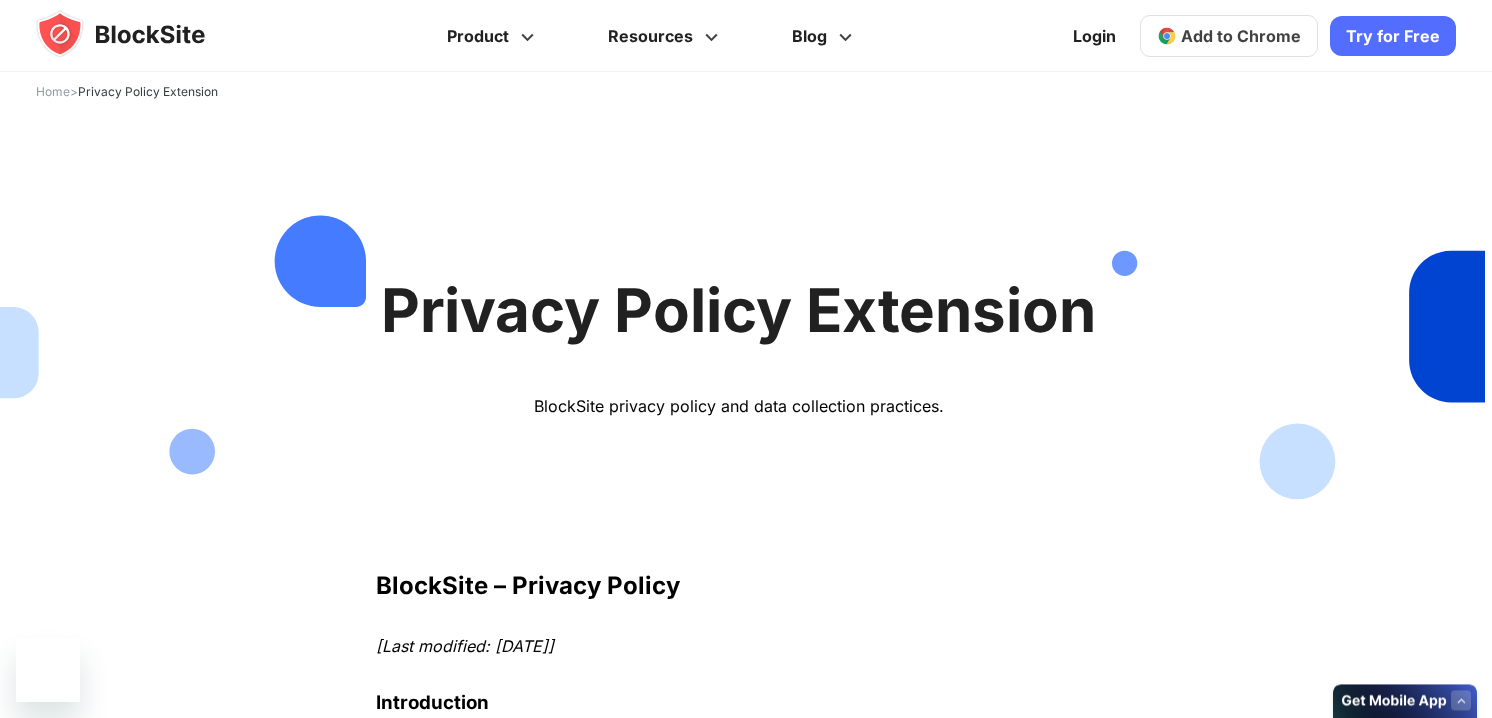 scroll, scrollTop: 0, scrollLeft: 0, axis: both 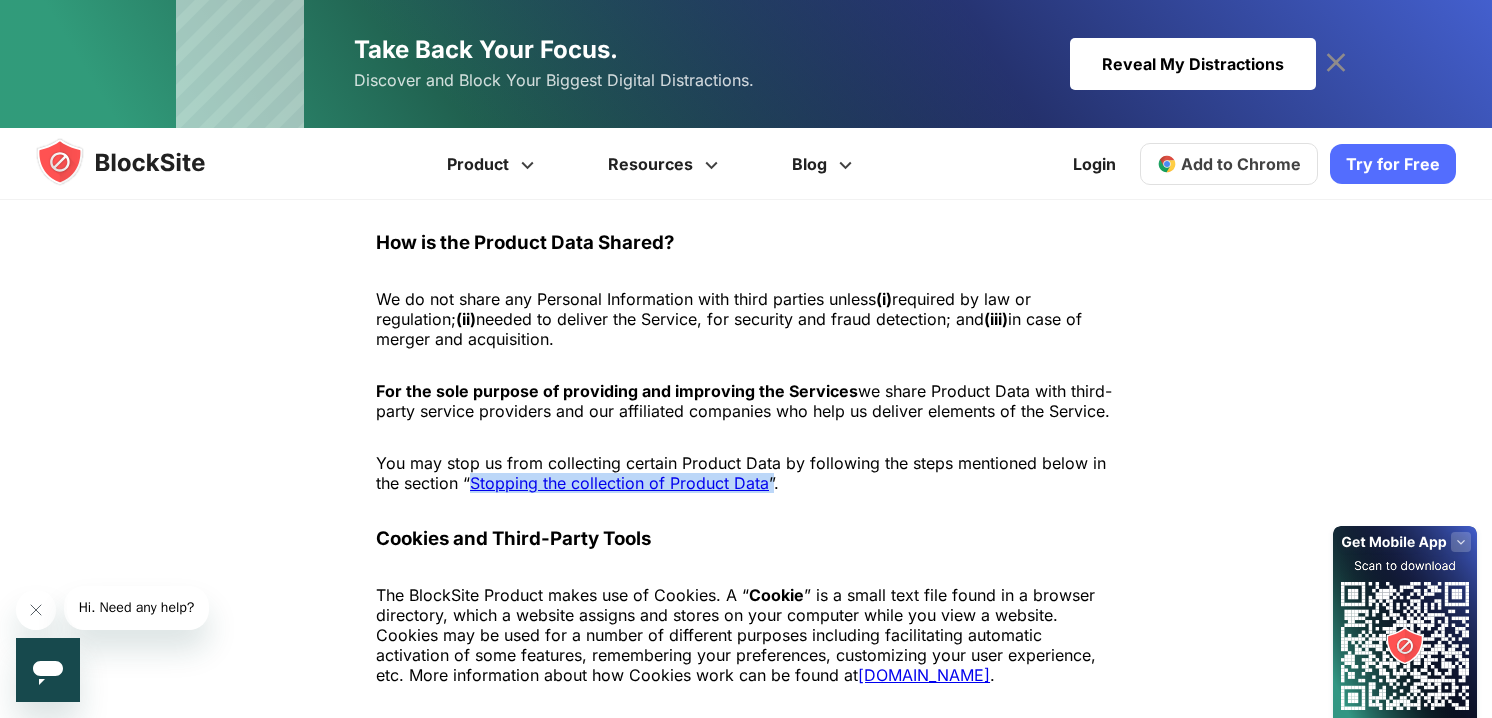copy on "Stopping the collection of Product Data ”" 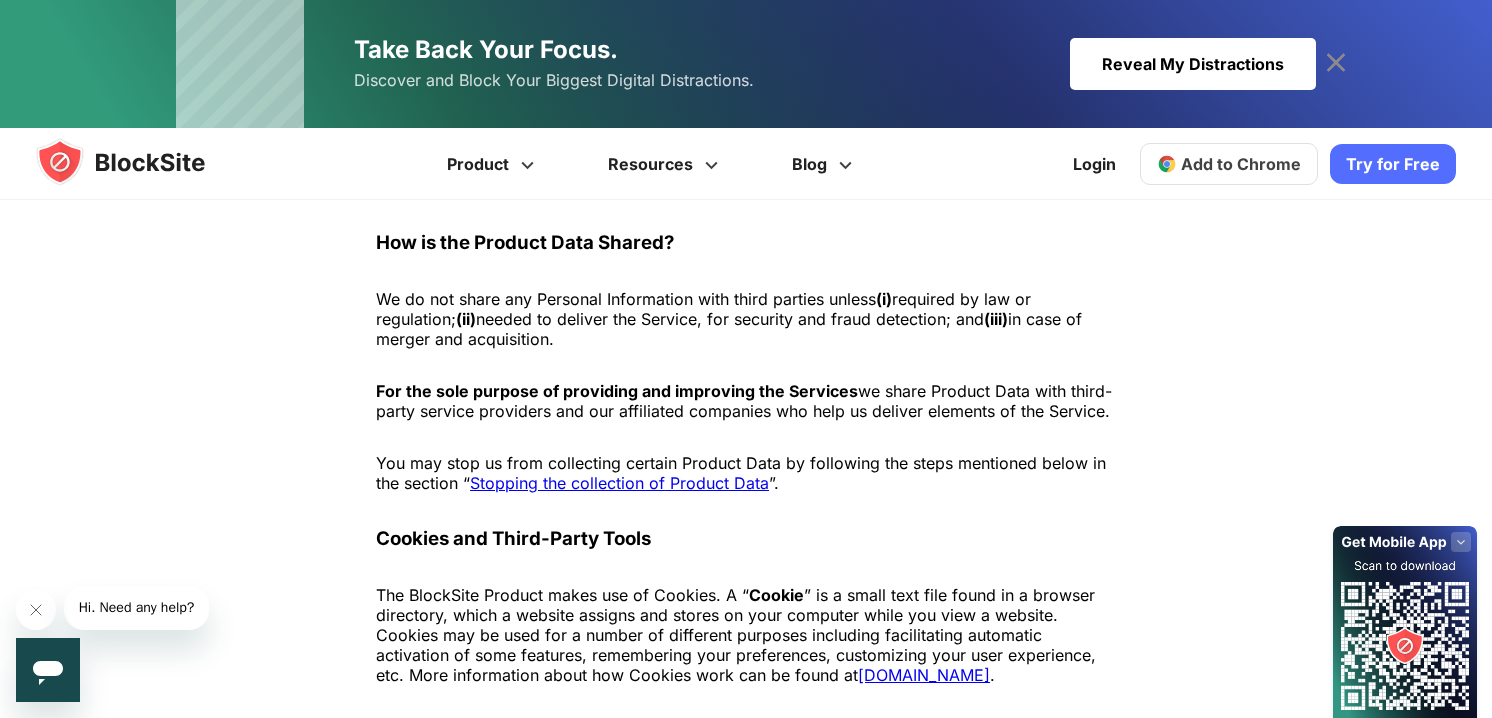 click on "Cookies and Third-Party Tools" at bounding box center (513, 538) 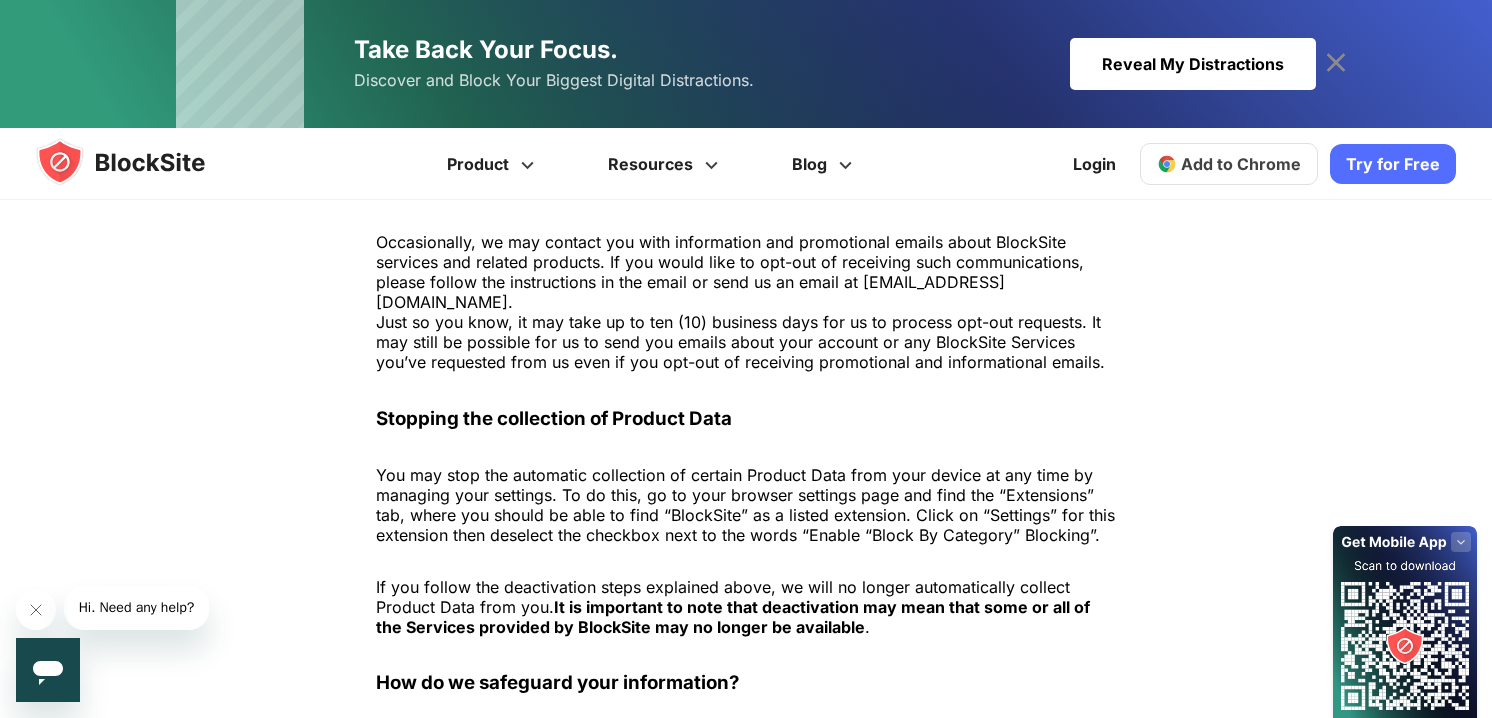 scroll, scrollTop: 3338, scrollLeft: 0, axis: vertical 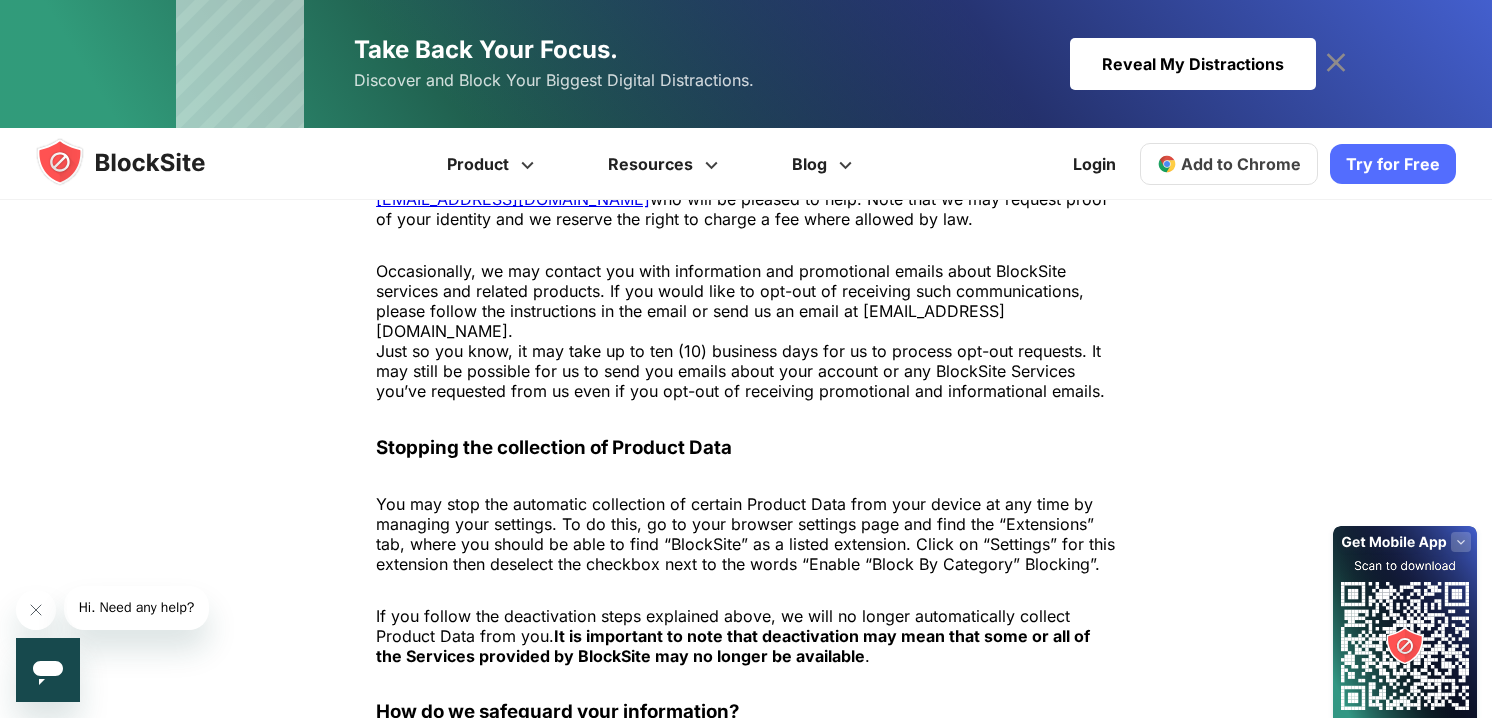 click 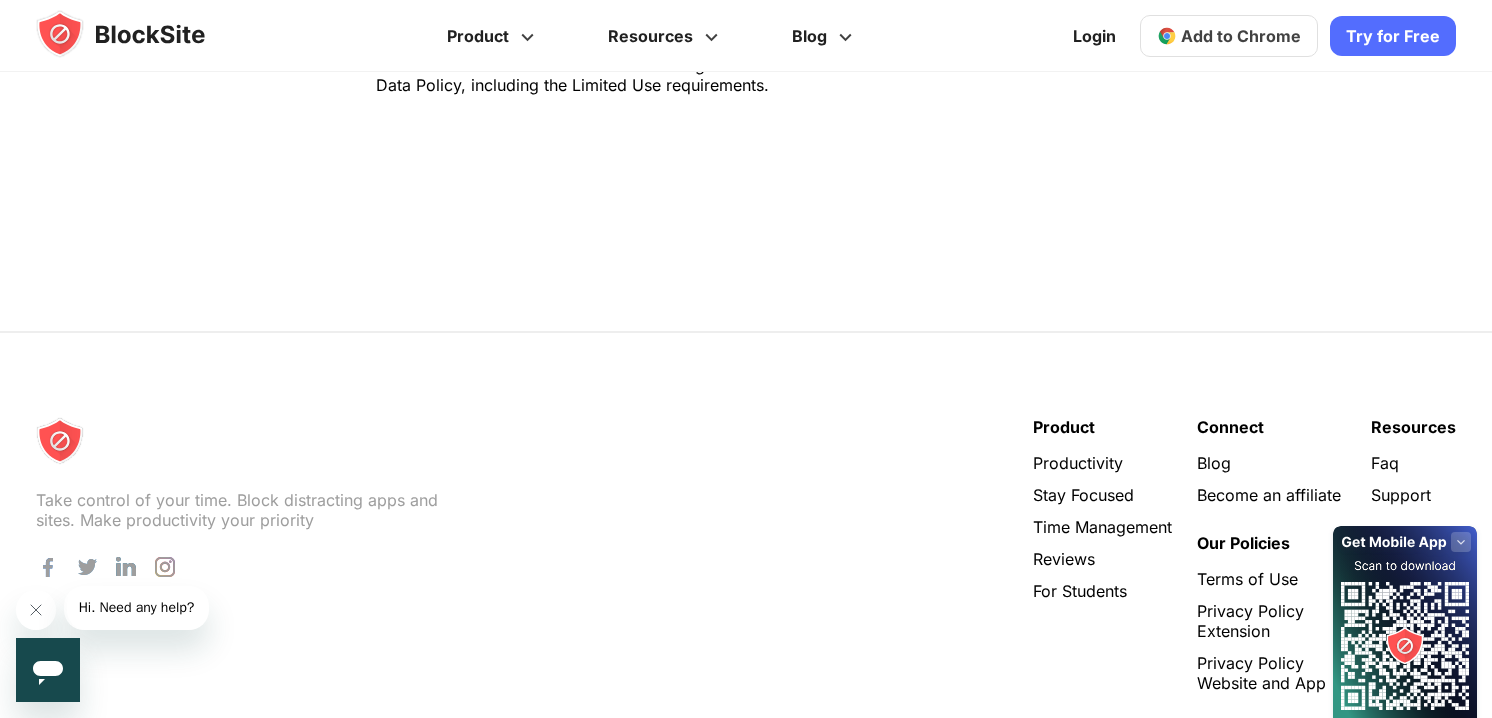 scroll, scrollTop: 7204, scrollLeft: 0, axis: vertical 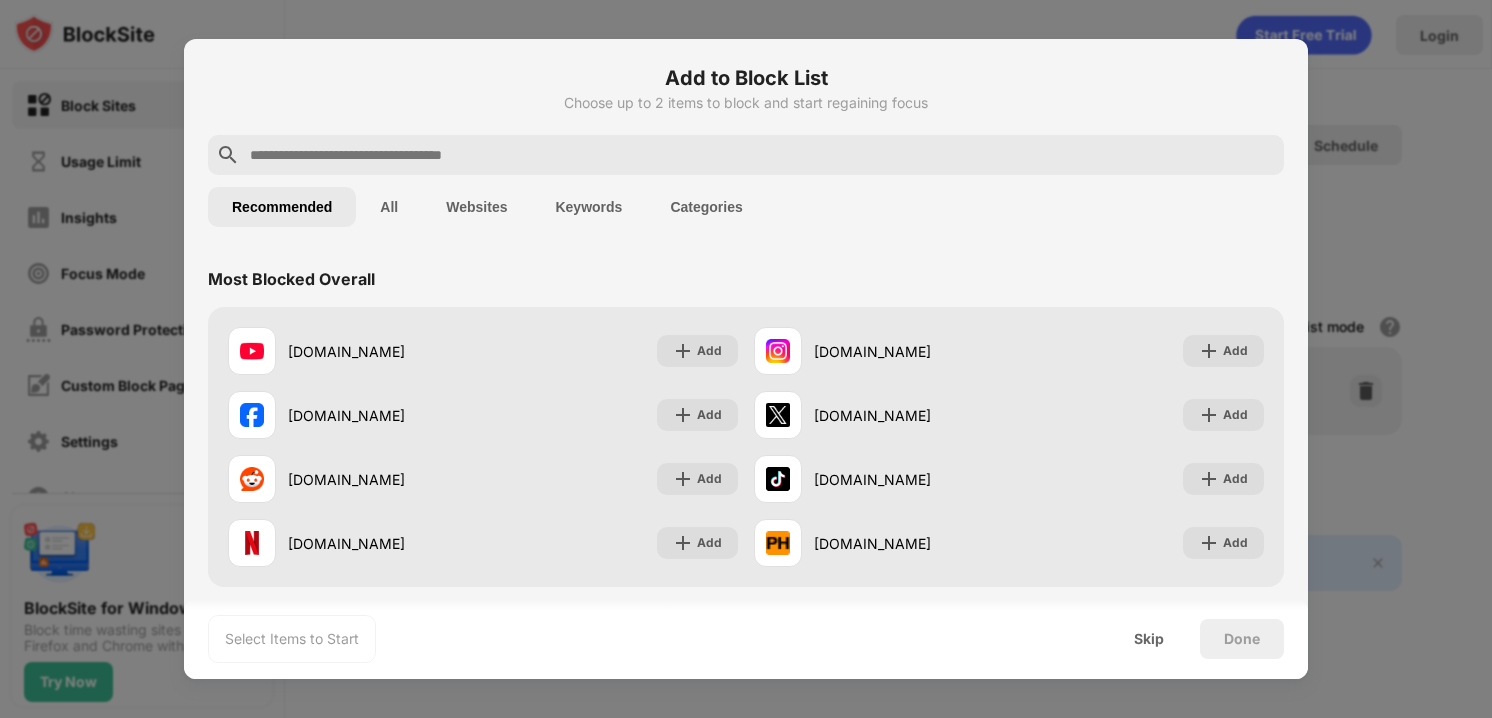 click at bounding box center [762, 155] 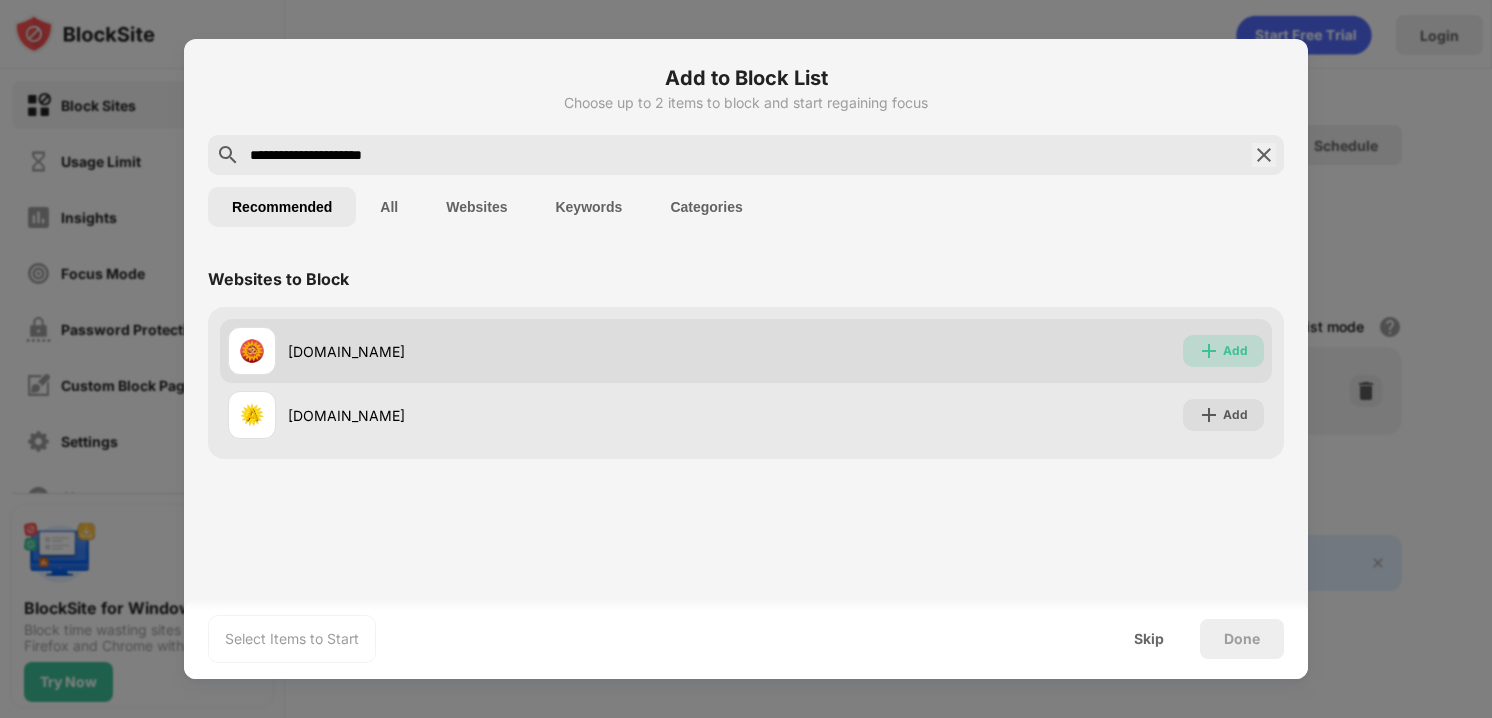 click on "Add" at bounding box center (1235, 351) 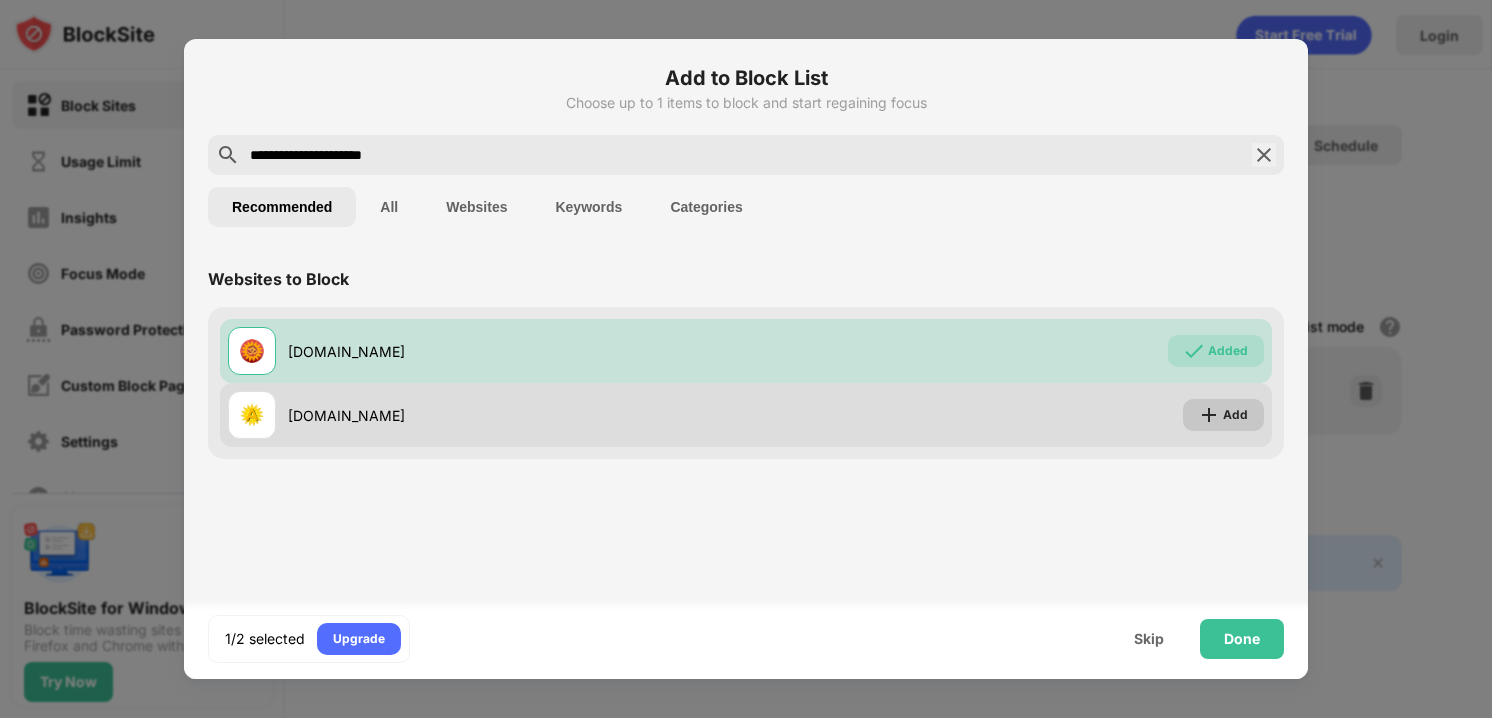 click on "Add" at bounding box center (1235, 415) 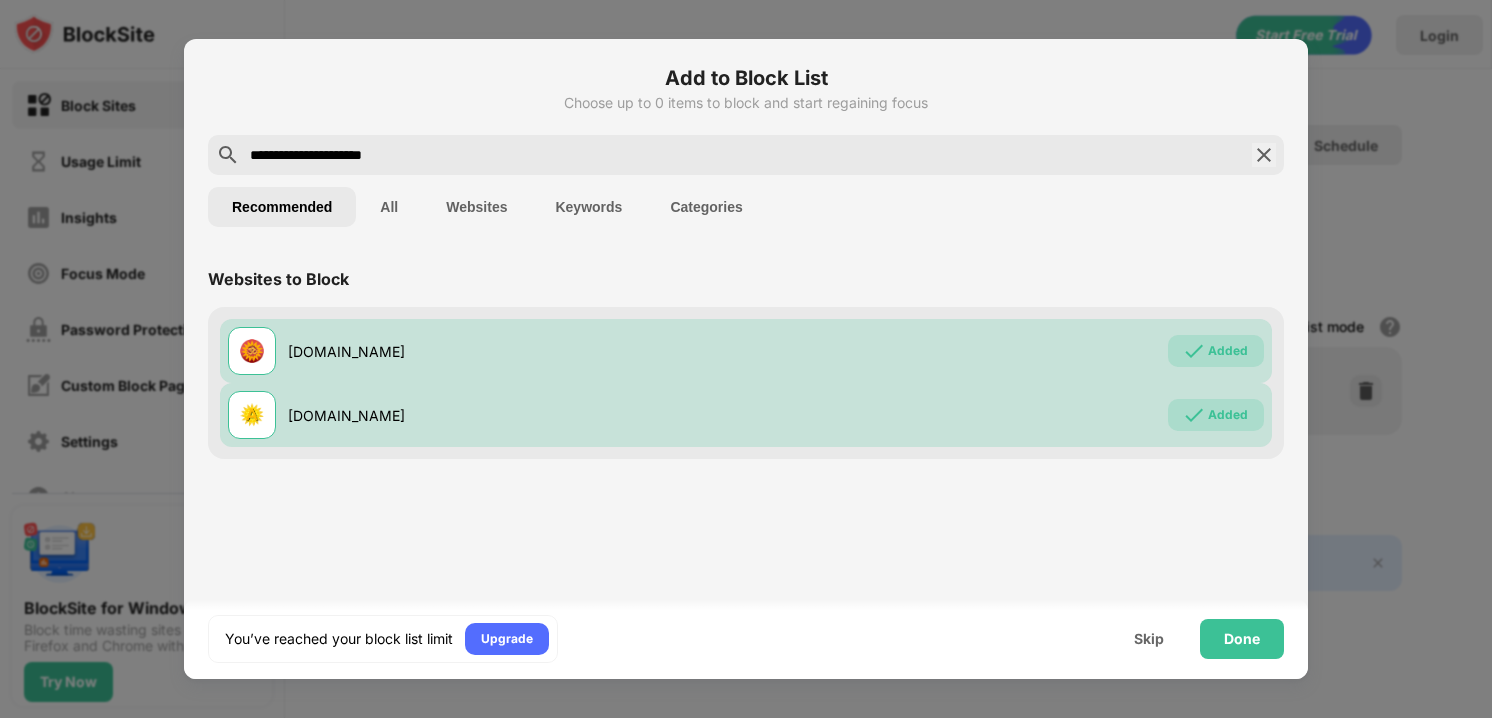 click on "**********" at bounding box center [746, 155] 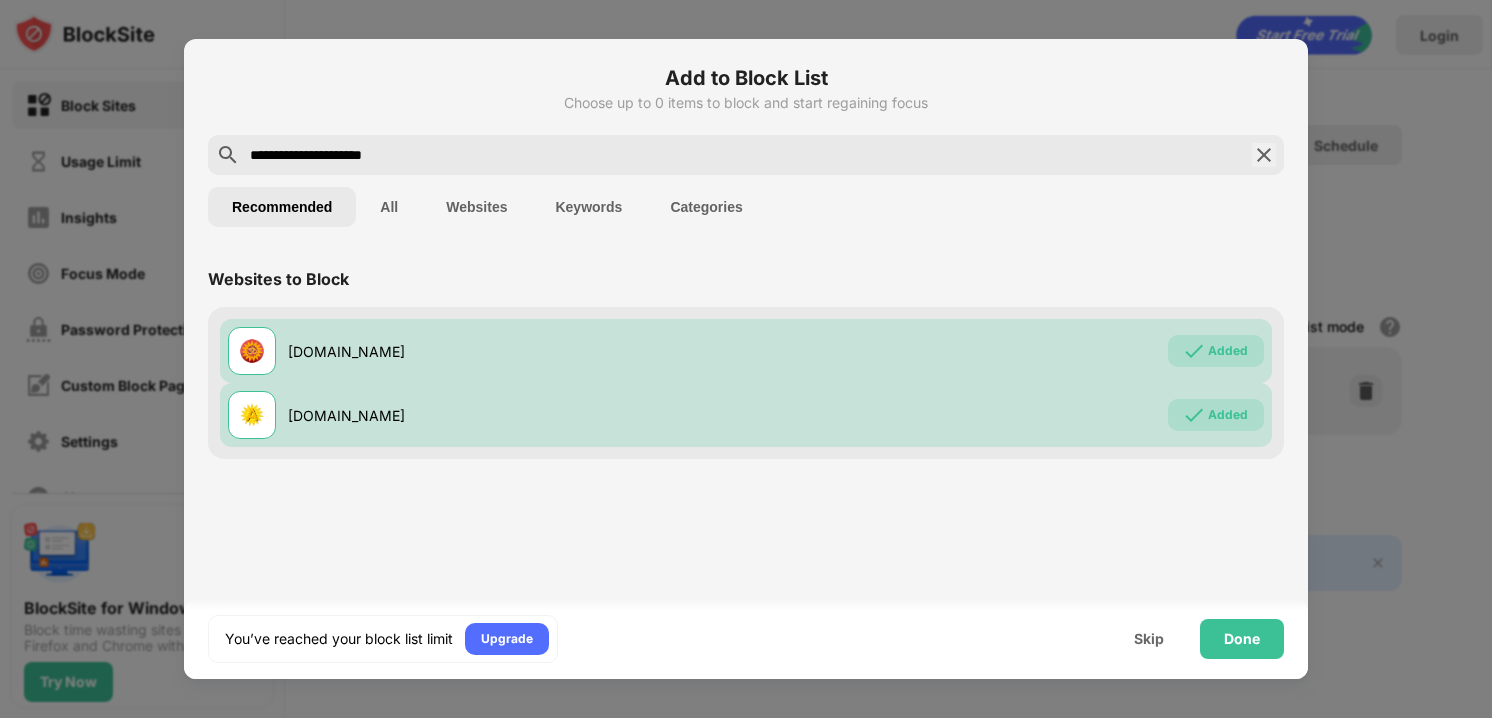 click on "**********" at bounding box center (746, 155) 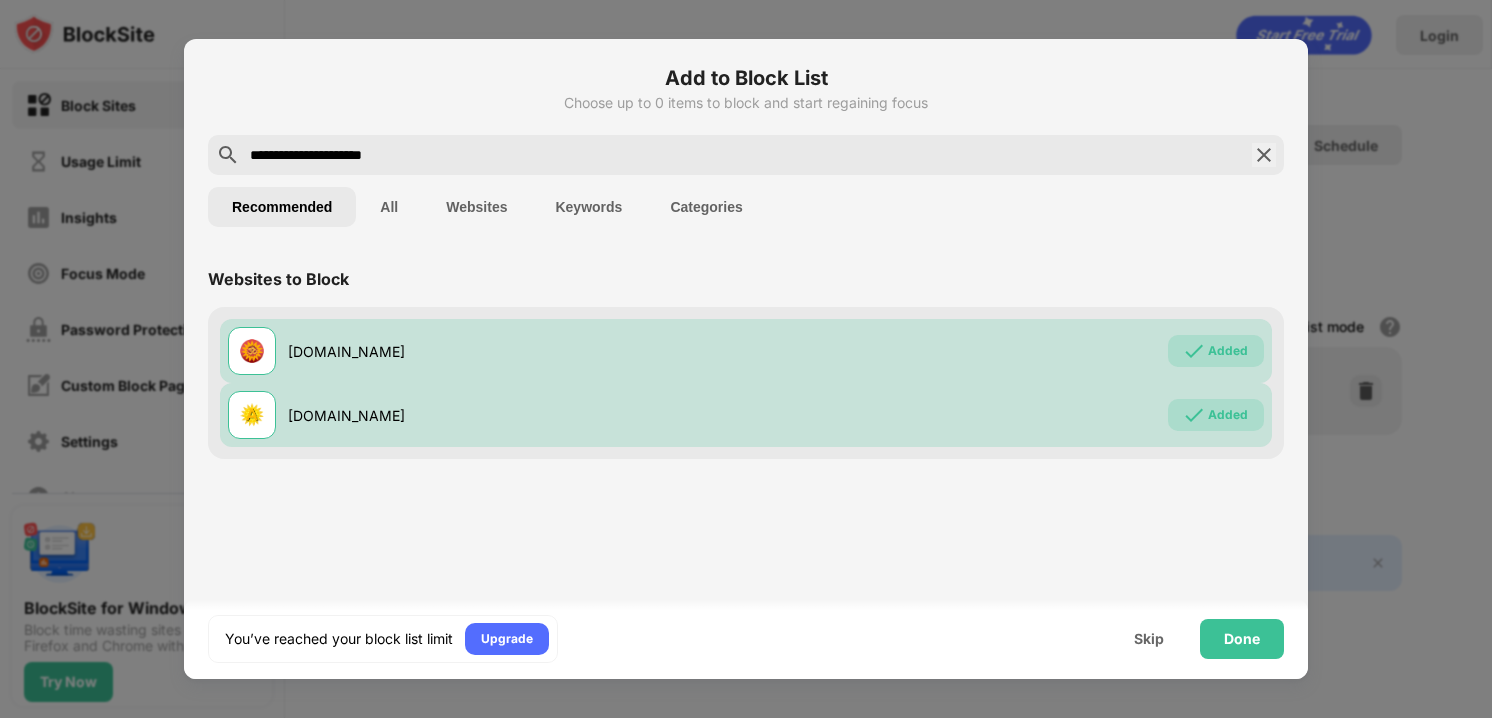 click on "**********" at bounding box center [746, 155] 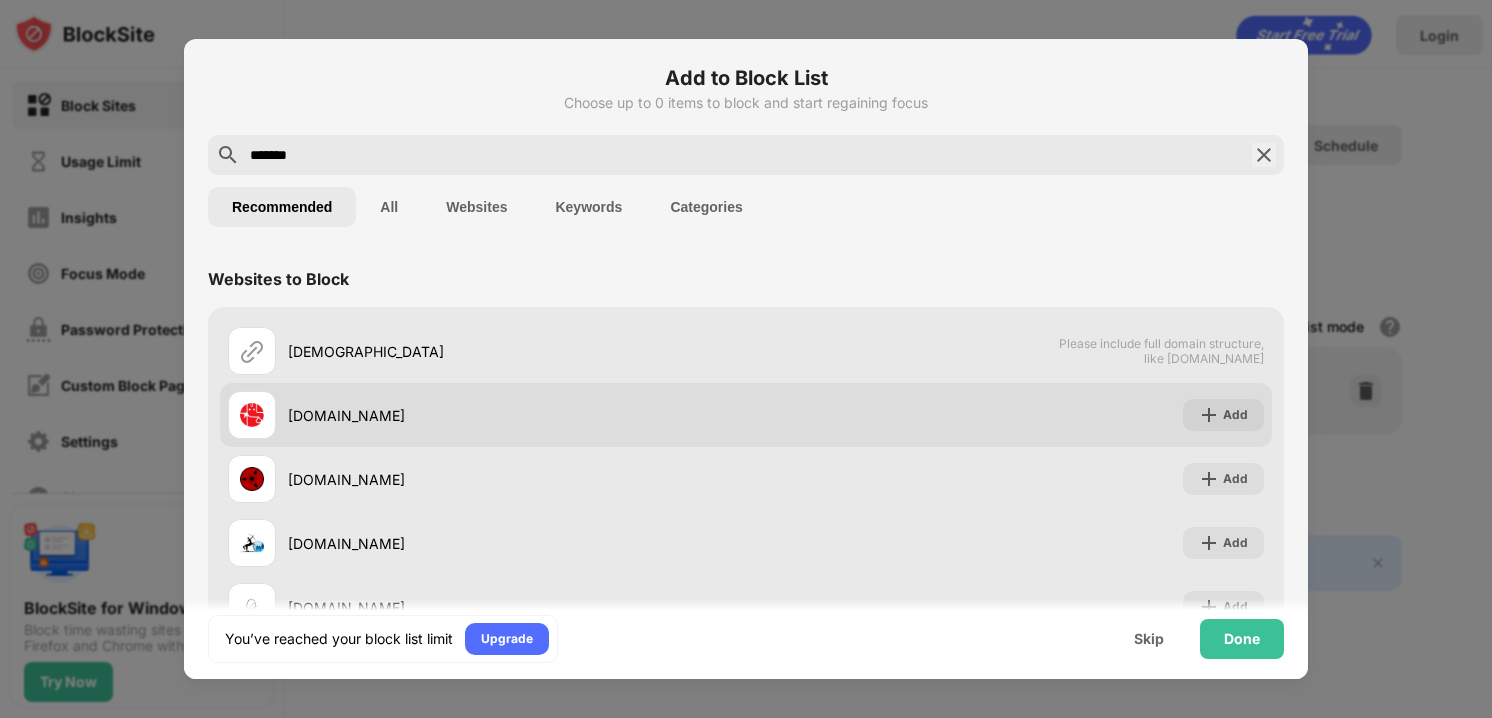 click on "ganeshaspeaks.com Add" at bounding box center (746, 415) 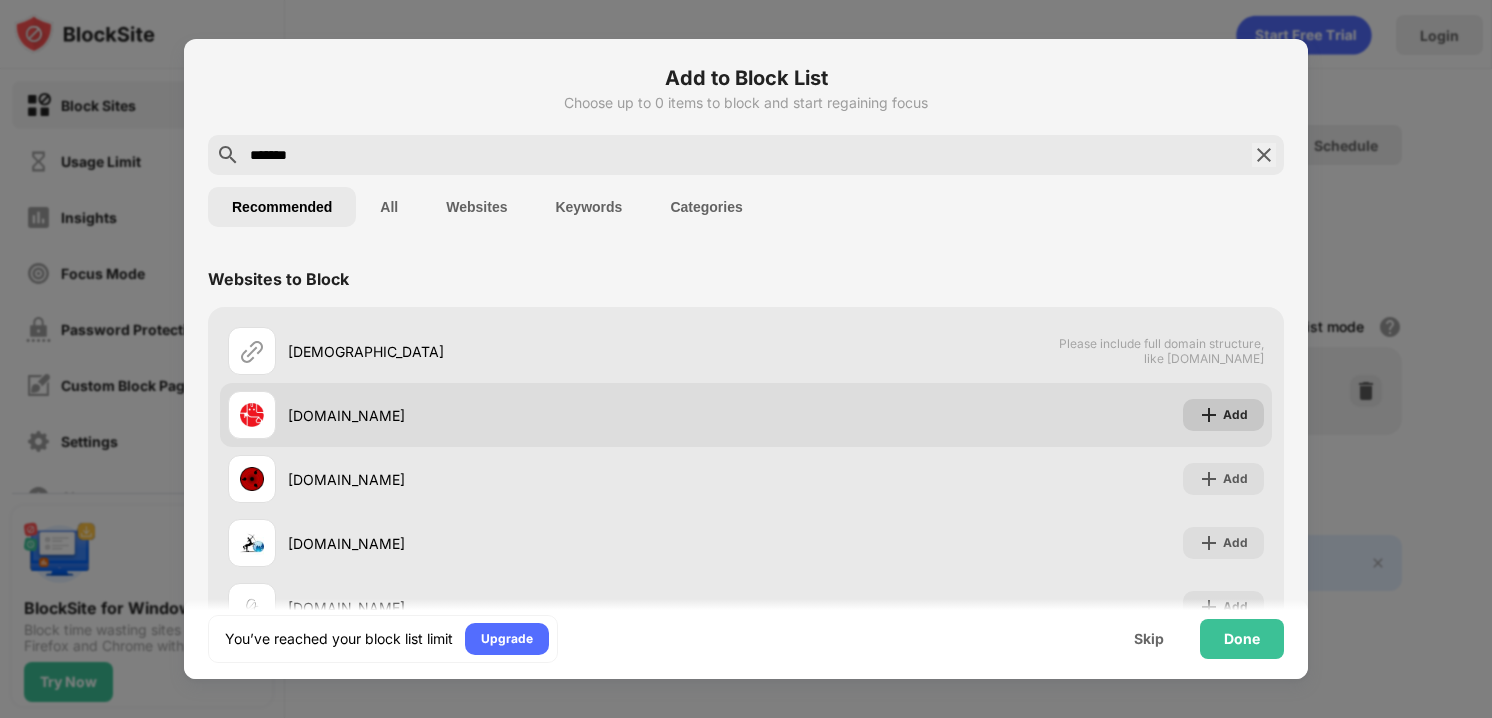 click on "Add" at bounding box center (1235, 415) 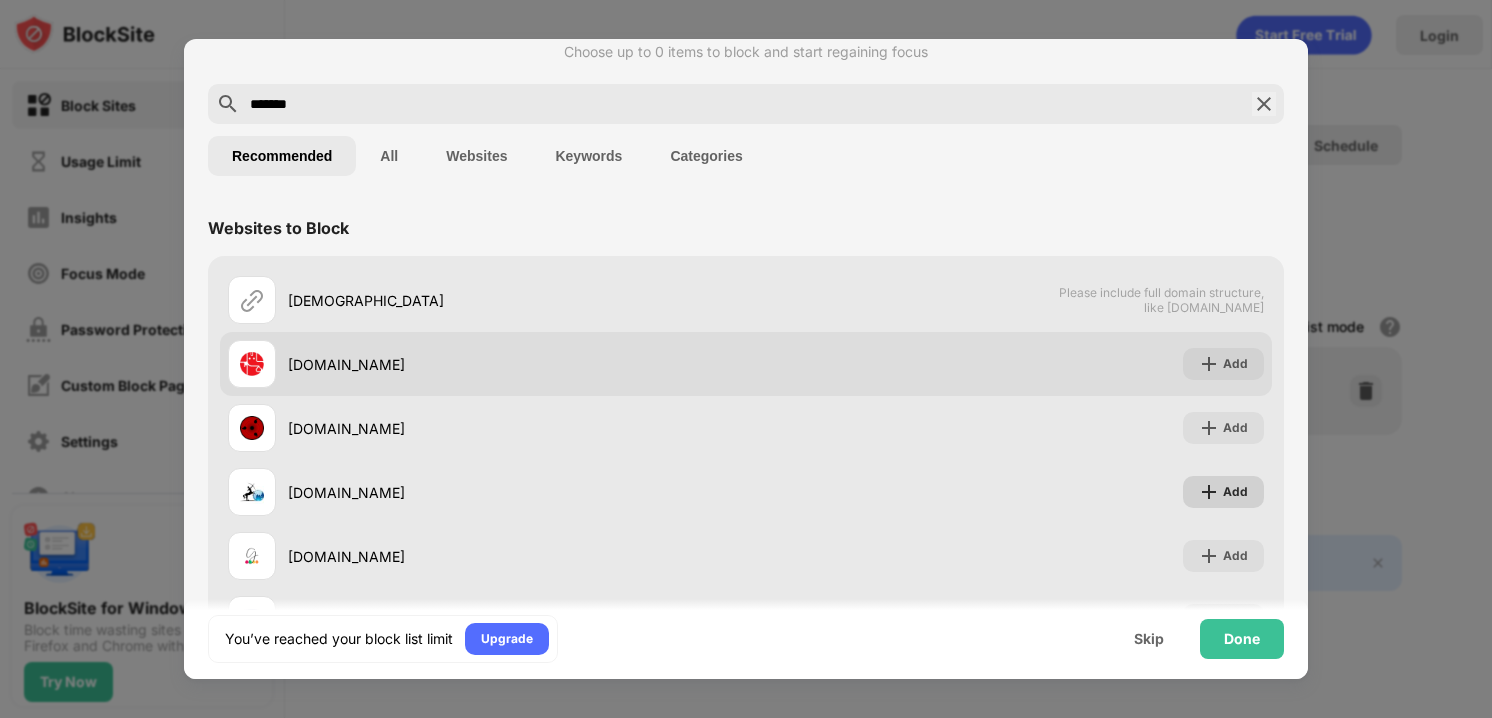 scroll, scrollTop: 0, scrollLeft: 0, axis: both 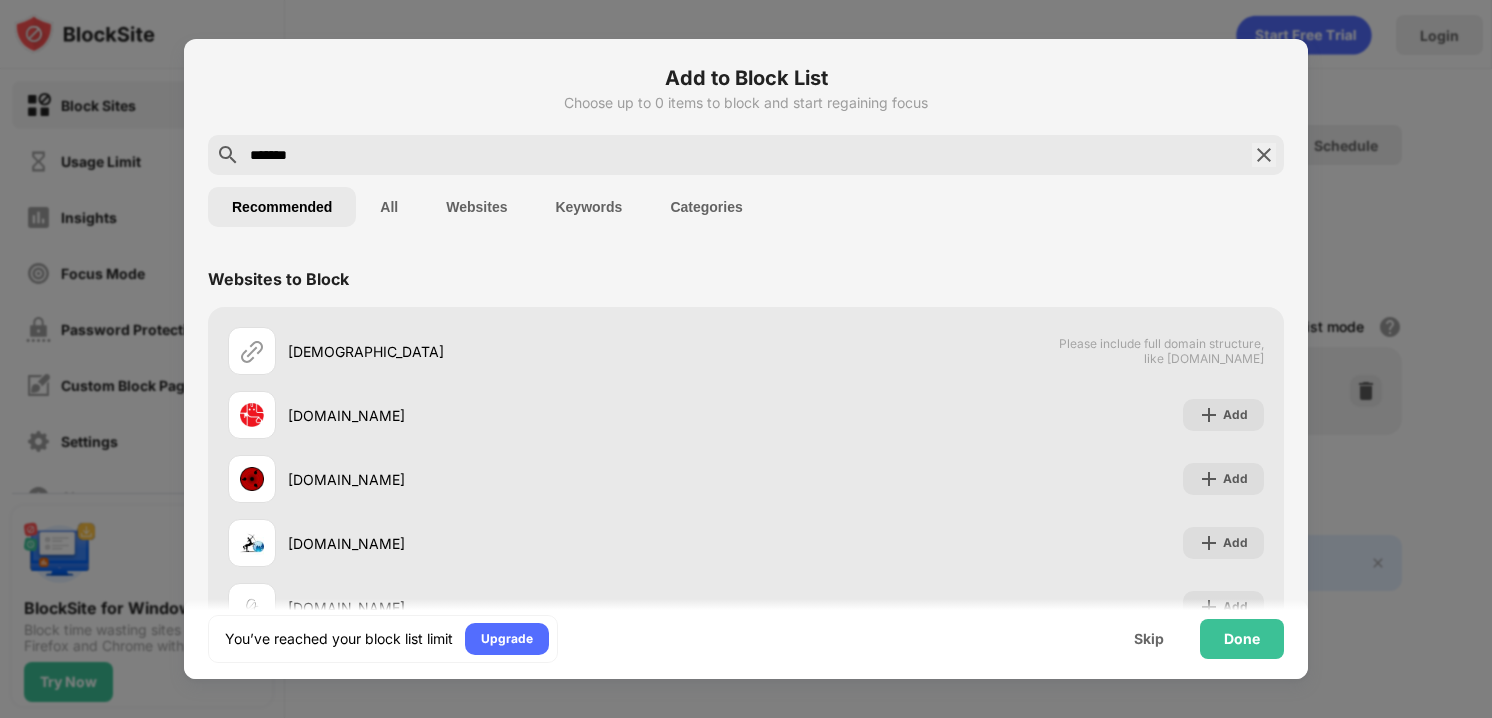 click on "*******" at bounding box center (746, 155) 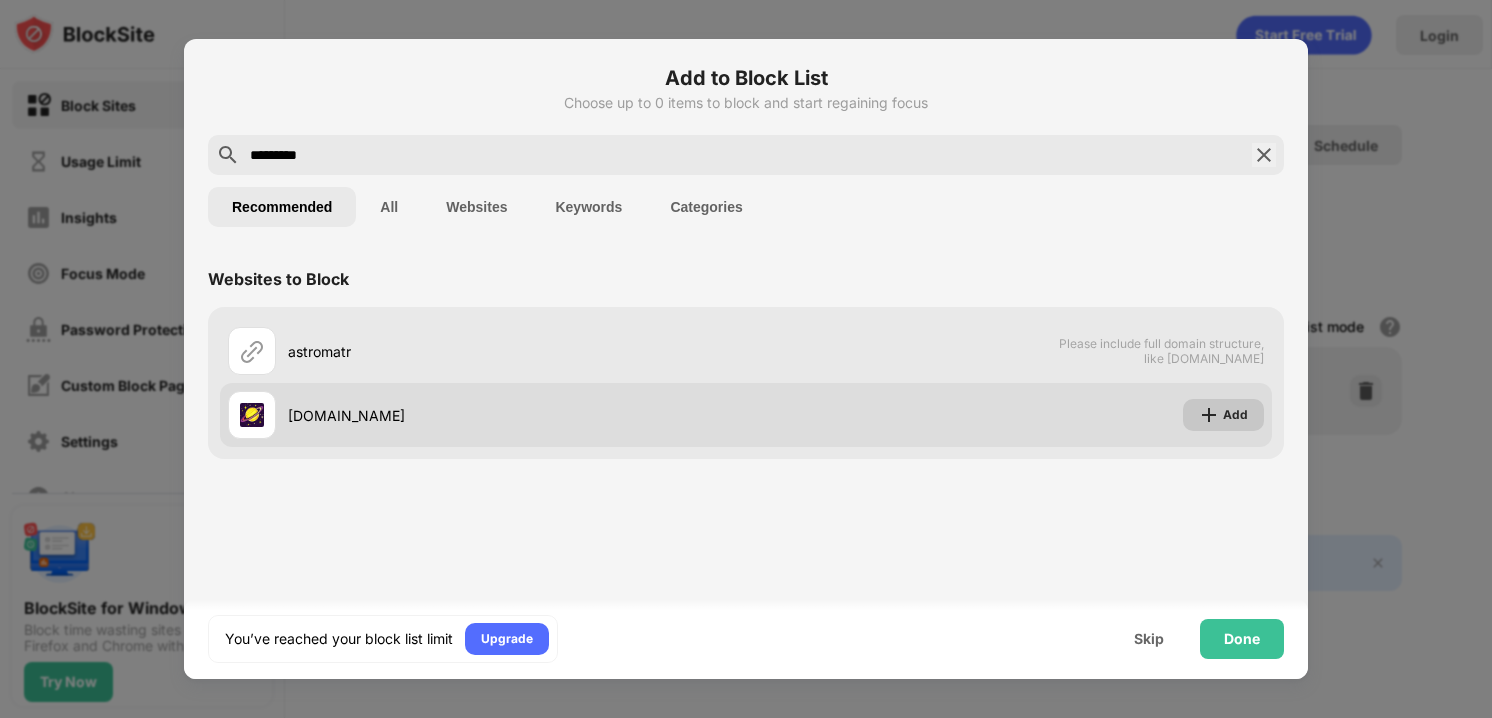 type on "*********" 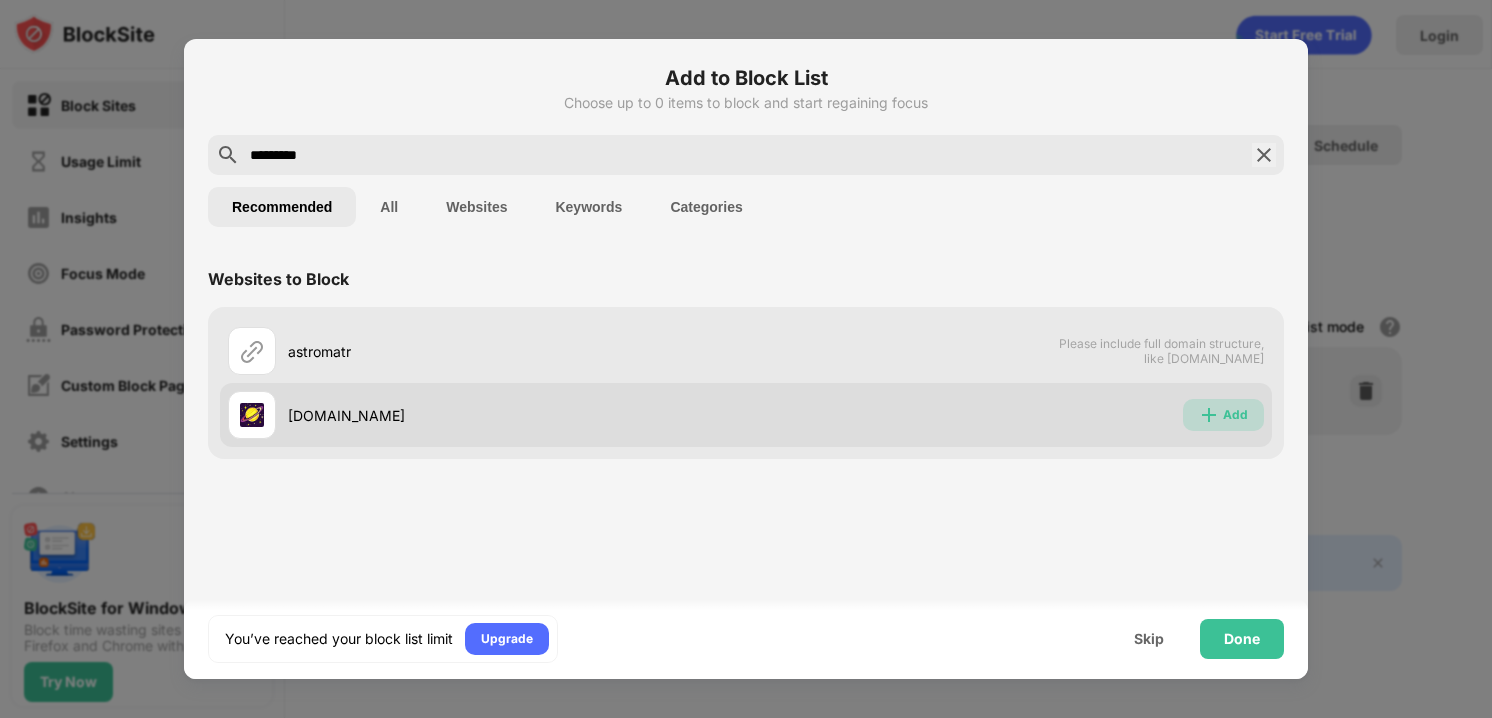 click at bounding box center (1209, 415) 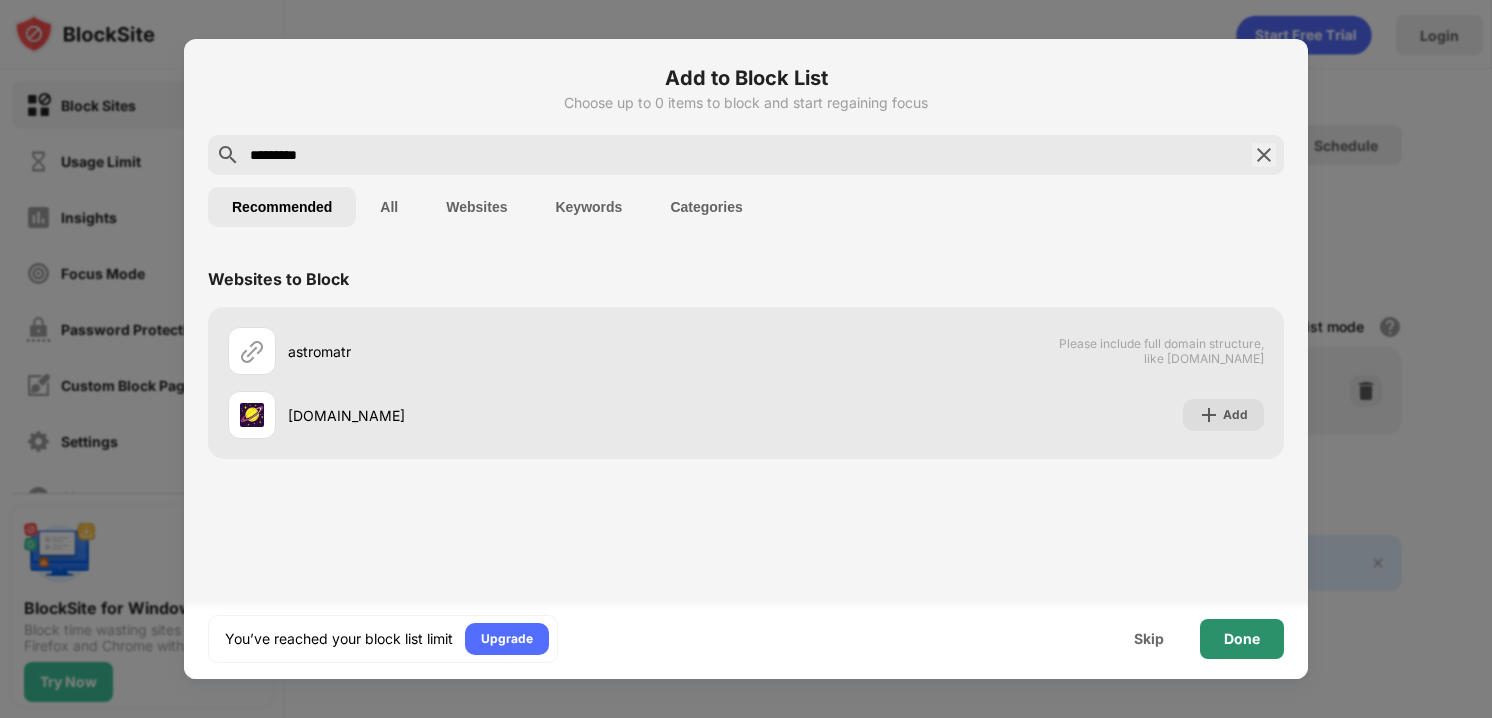 click on "Done" at bounding box center [1242, 639] 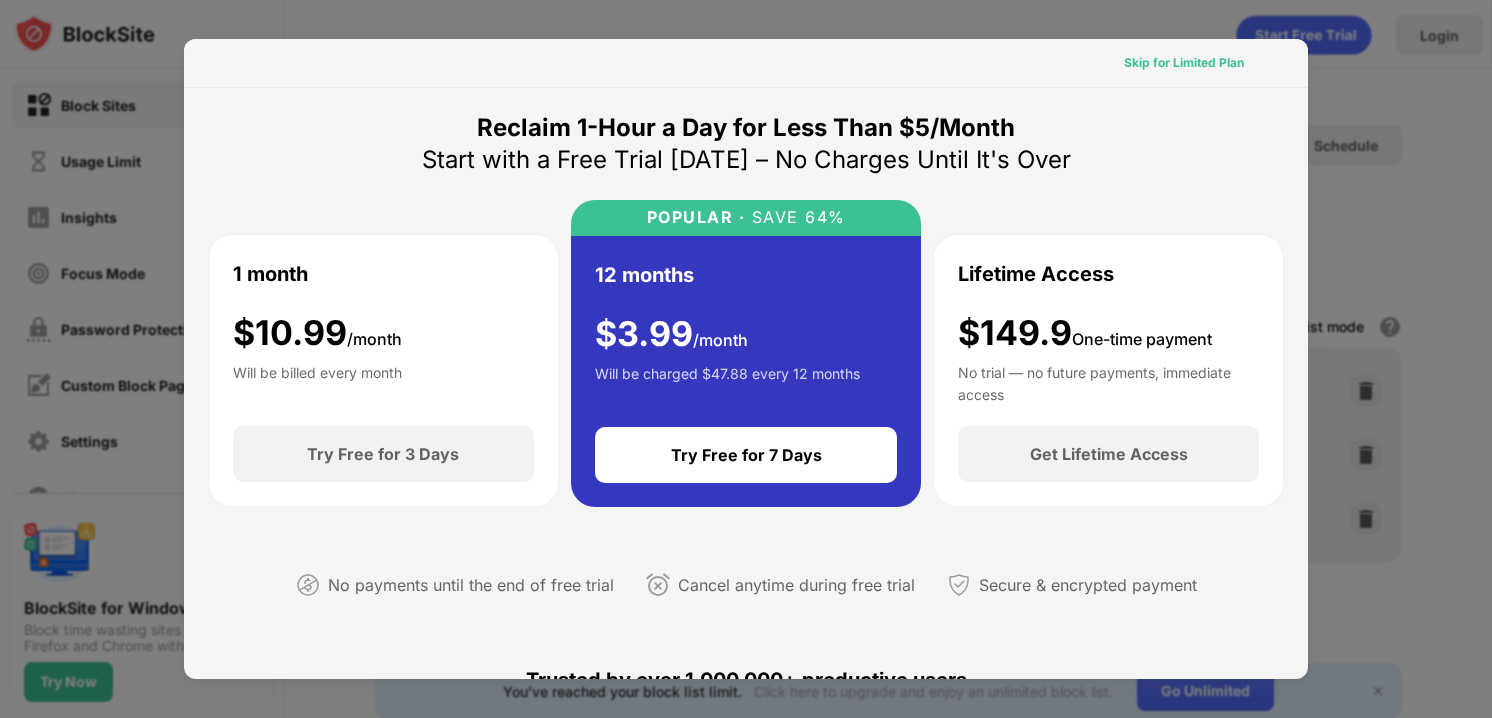 click on "Skip for Limited Plan" at bounding box center (1184, 63) 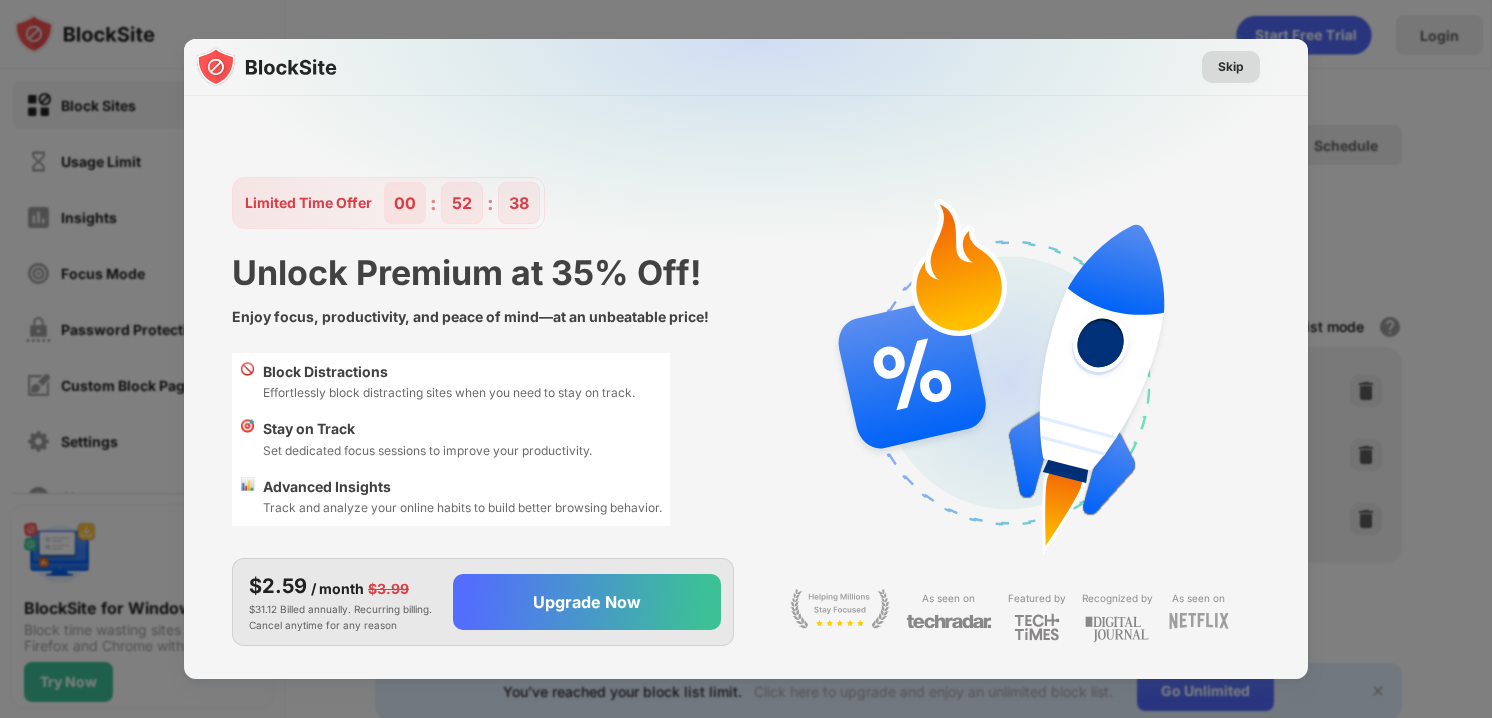 click on "Skip" at bounding box center (1231, 67) 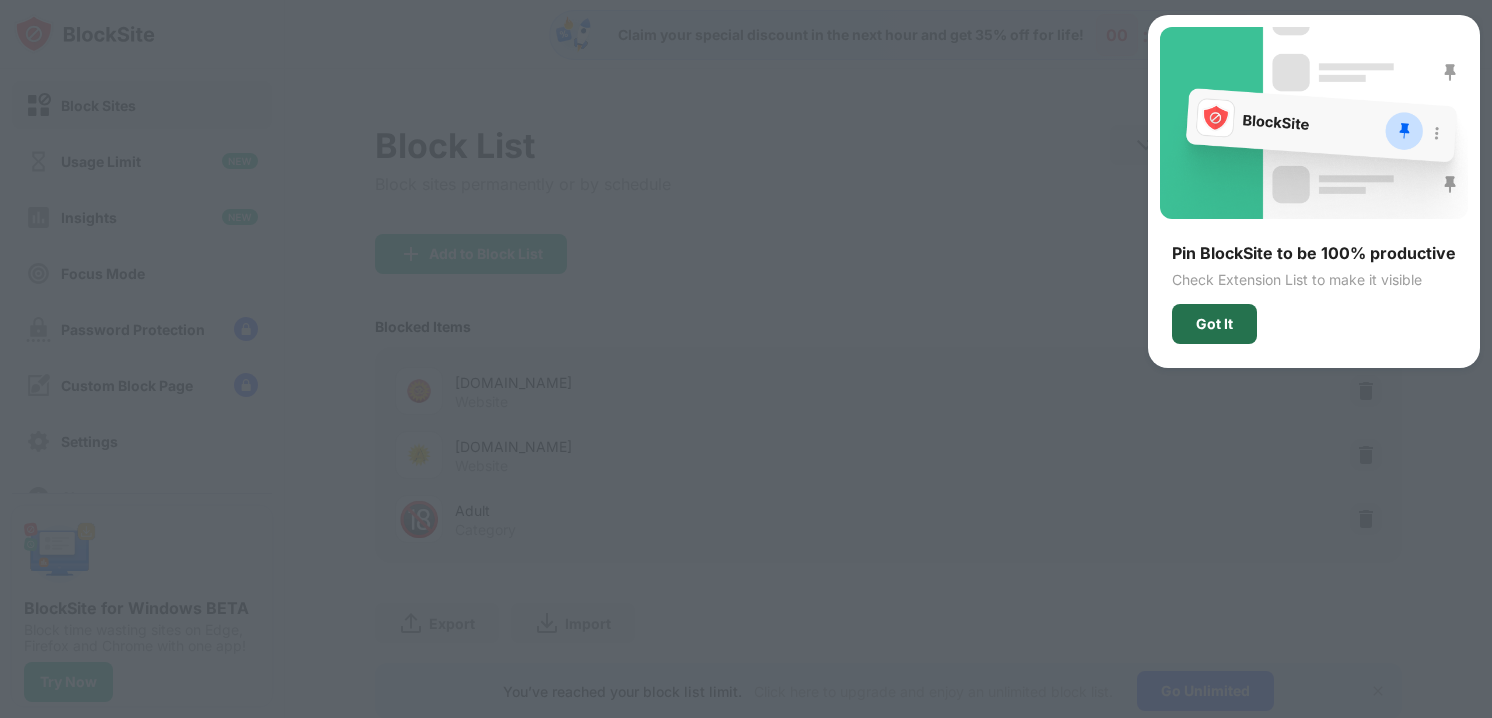 click on "Got It" at bounding box center (1214, 324) 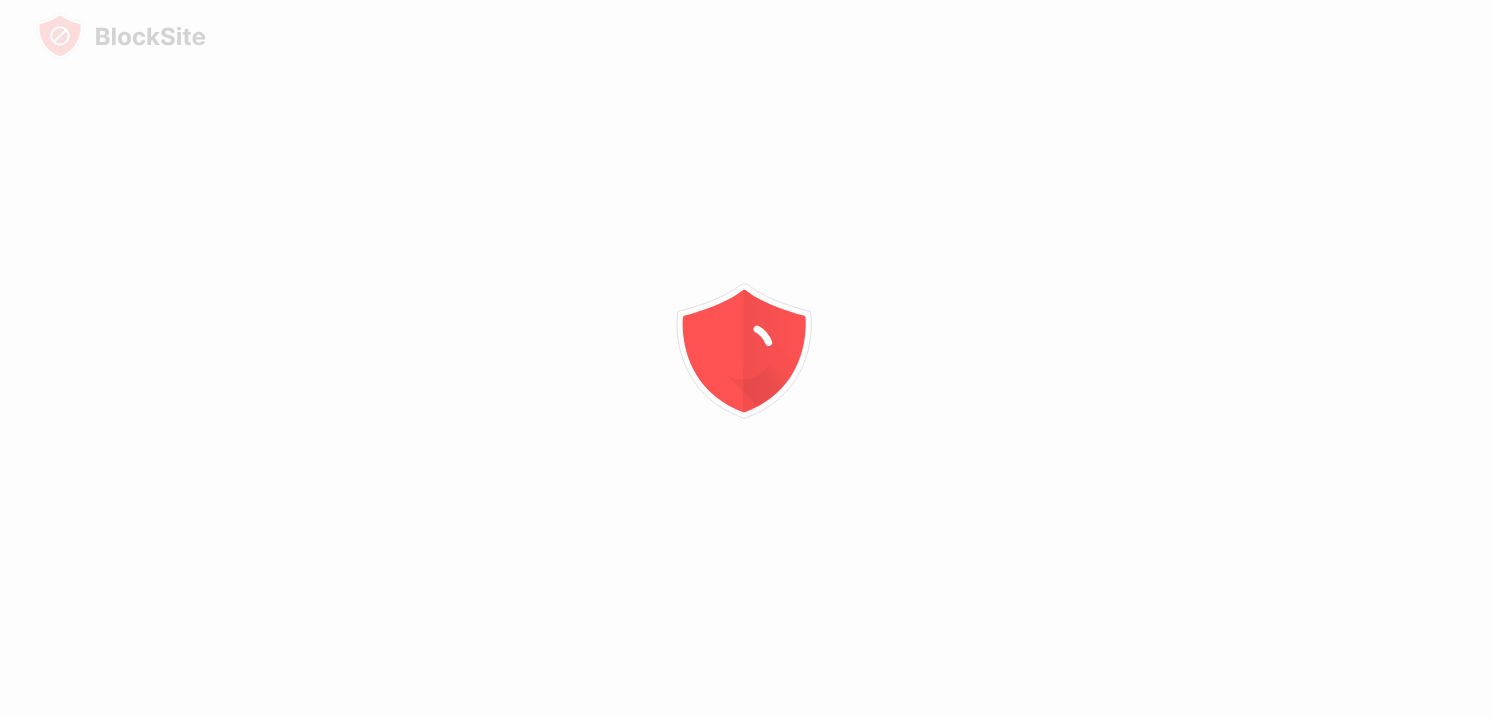 scroll, scrollTop: 0, scrollLeft: 0, axis: both 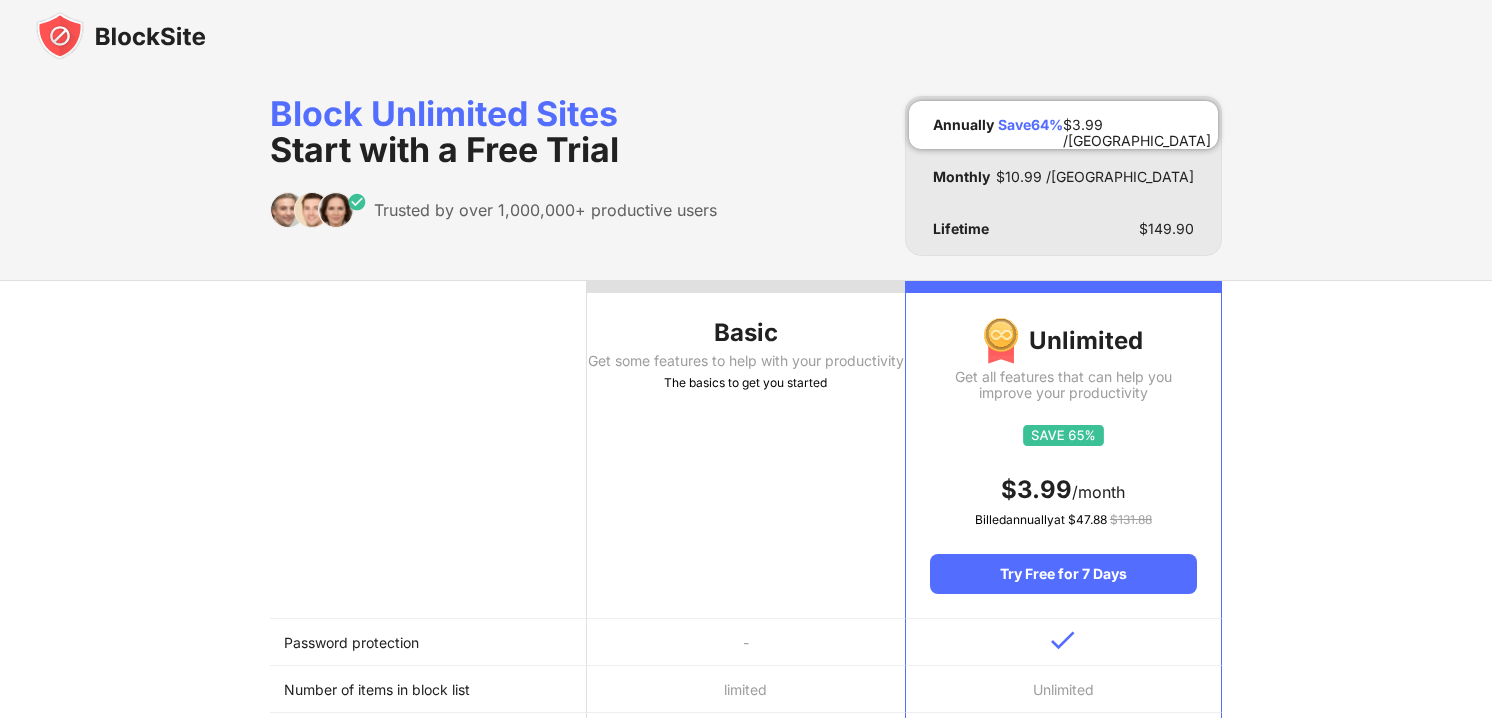 click on "Basic Get some features to help with your productivity The basics to get you started" at bounding box center [745, 450] 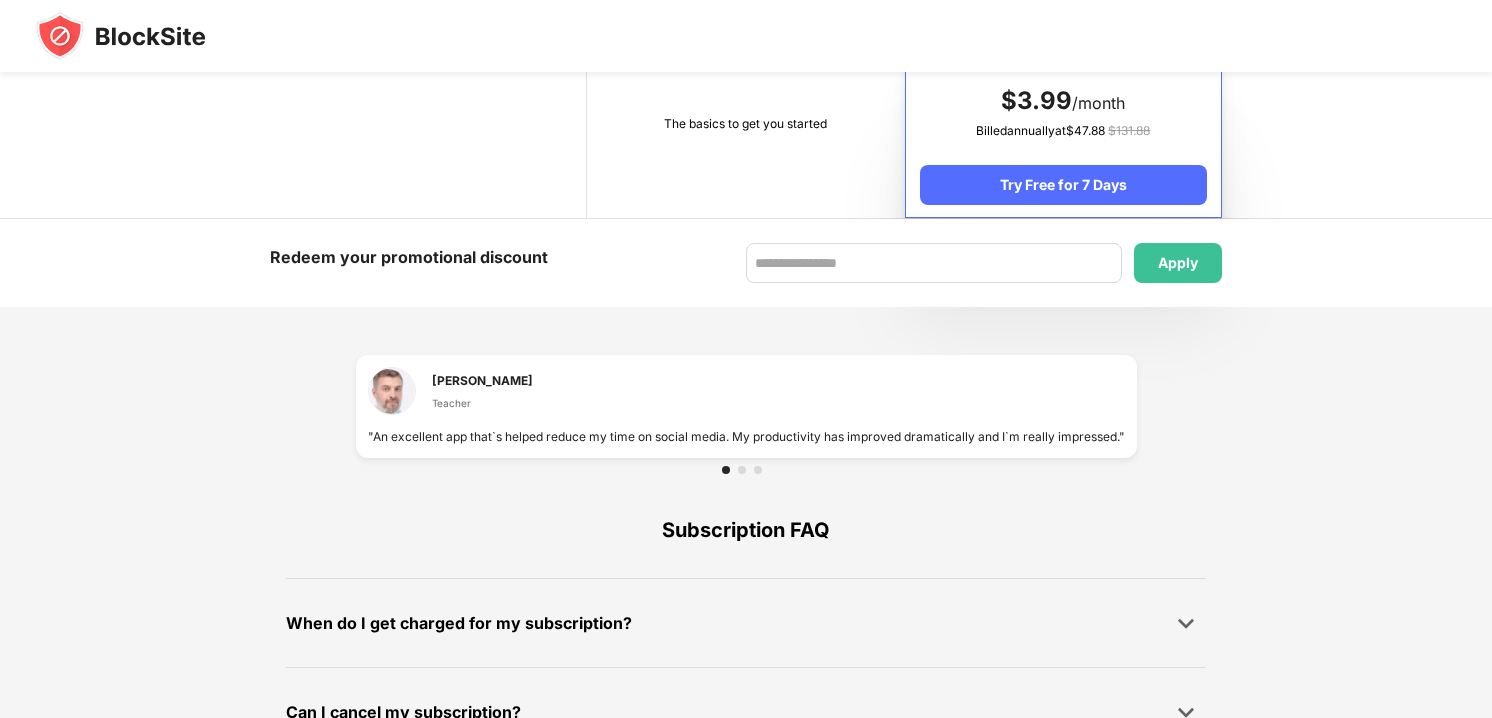 scroll, scrollTop: 1337, scrollLeft: 0, axis: vertical 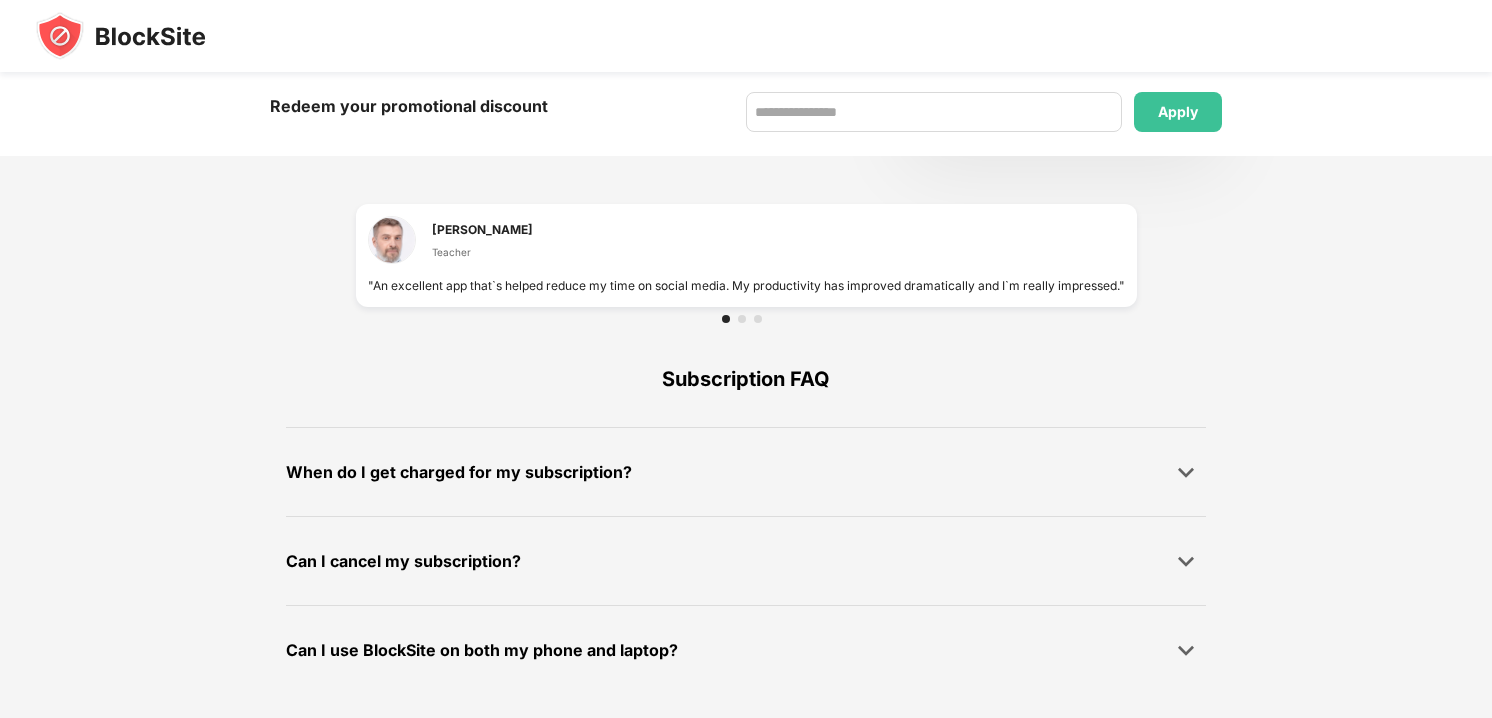 click at bounding box center [742, 319] 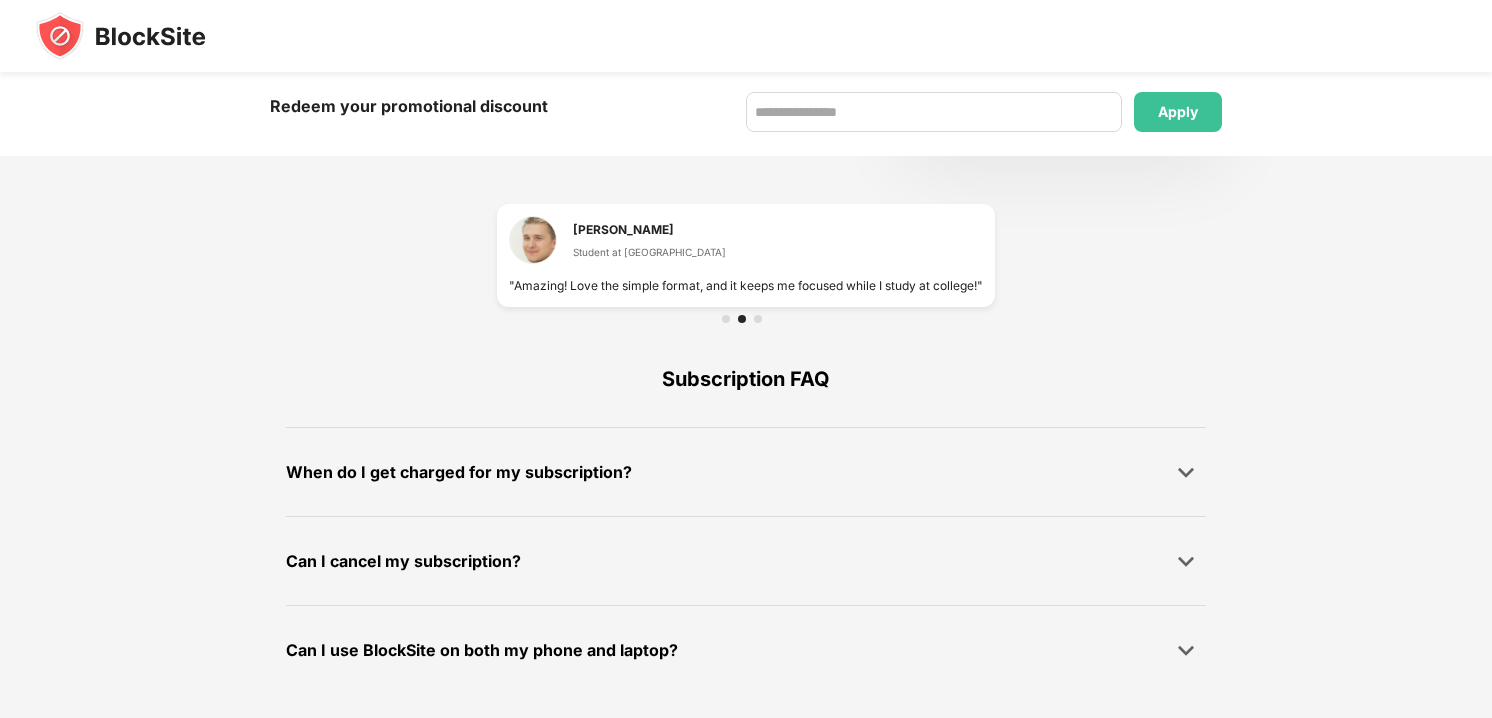 click at bounding box center [758, 319] 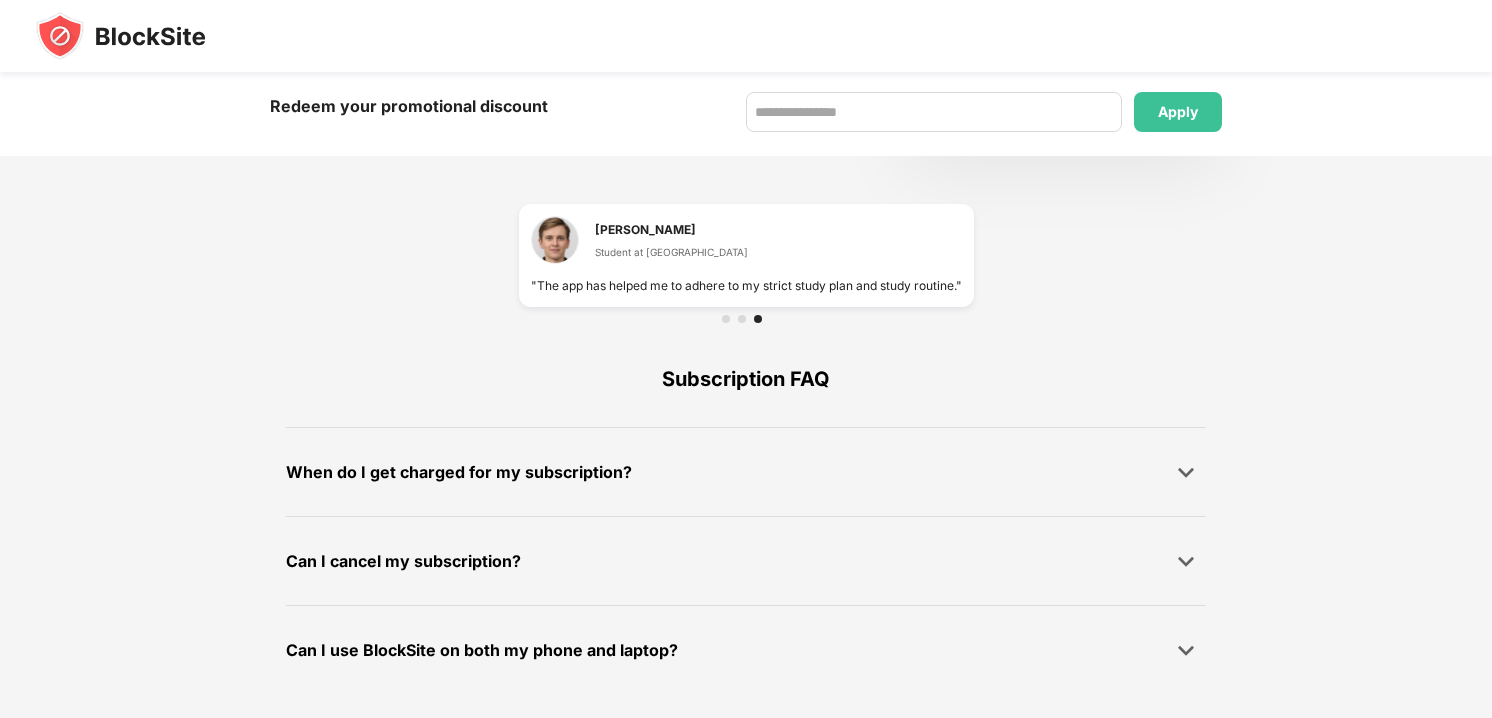 click on "Subscription FAQ" at bounding box center [746, 379] 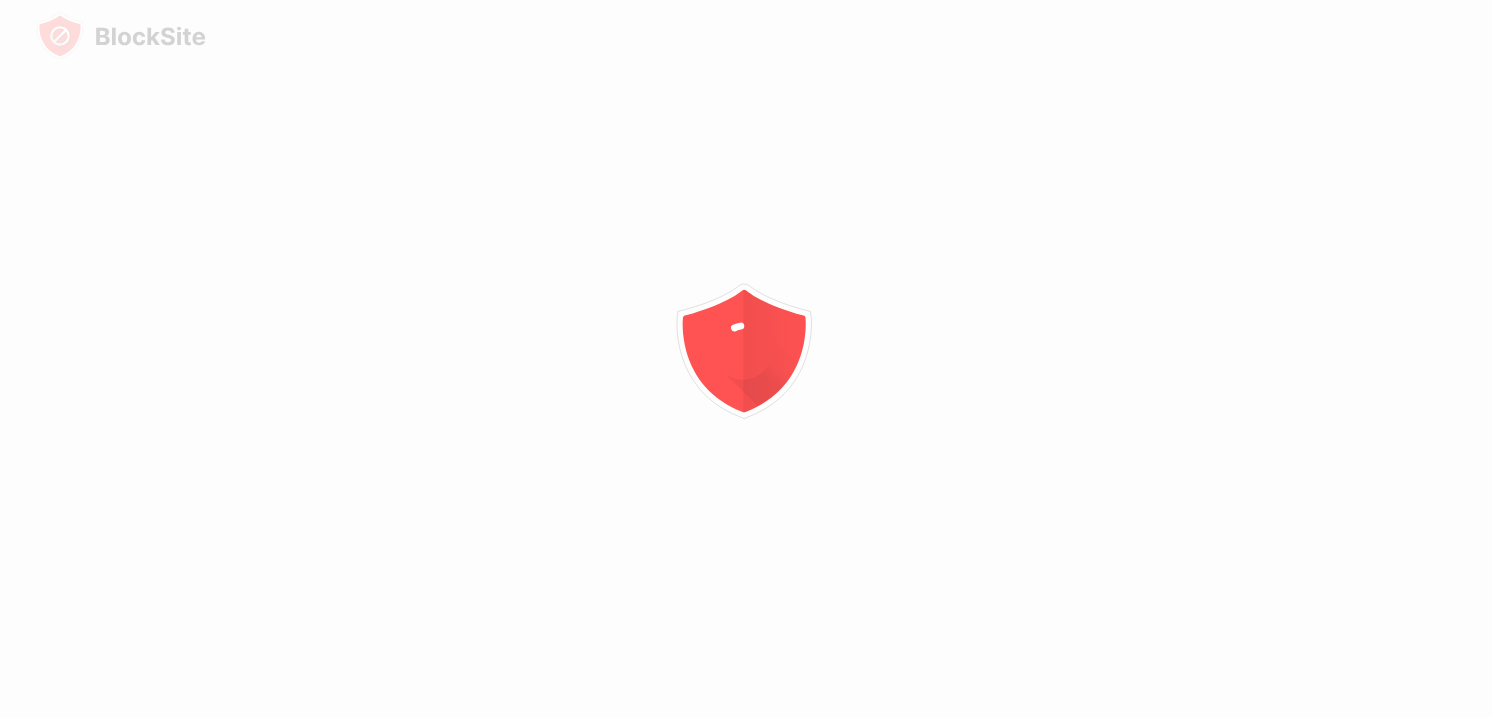 scroll, scrollTop: 0, scrollLeft: 0, axis: both 